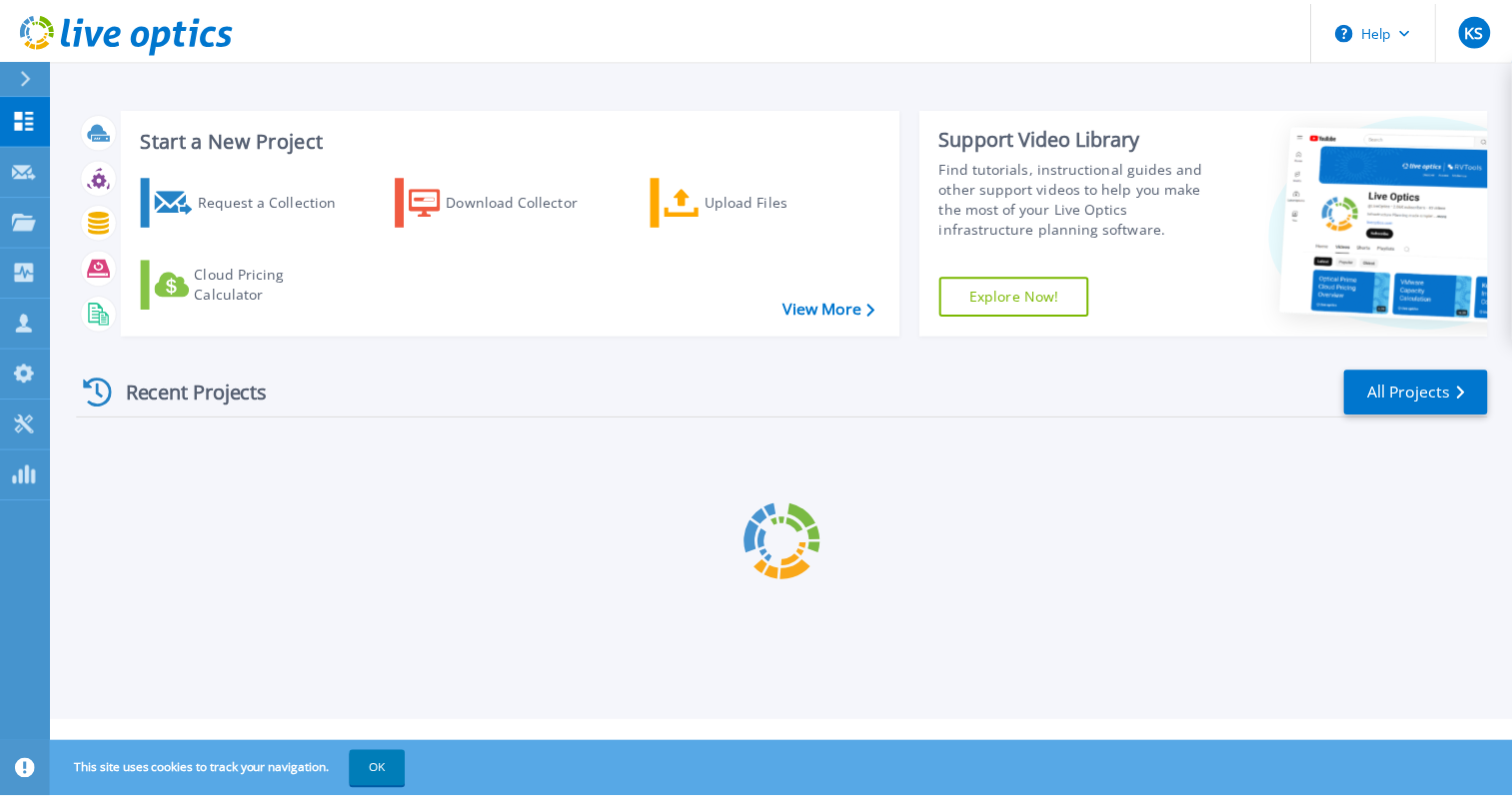 scroll, scrollTop: 0, scrollLeft: 0, axis: both 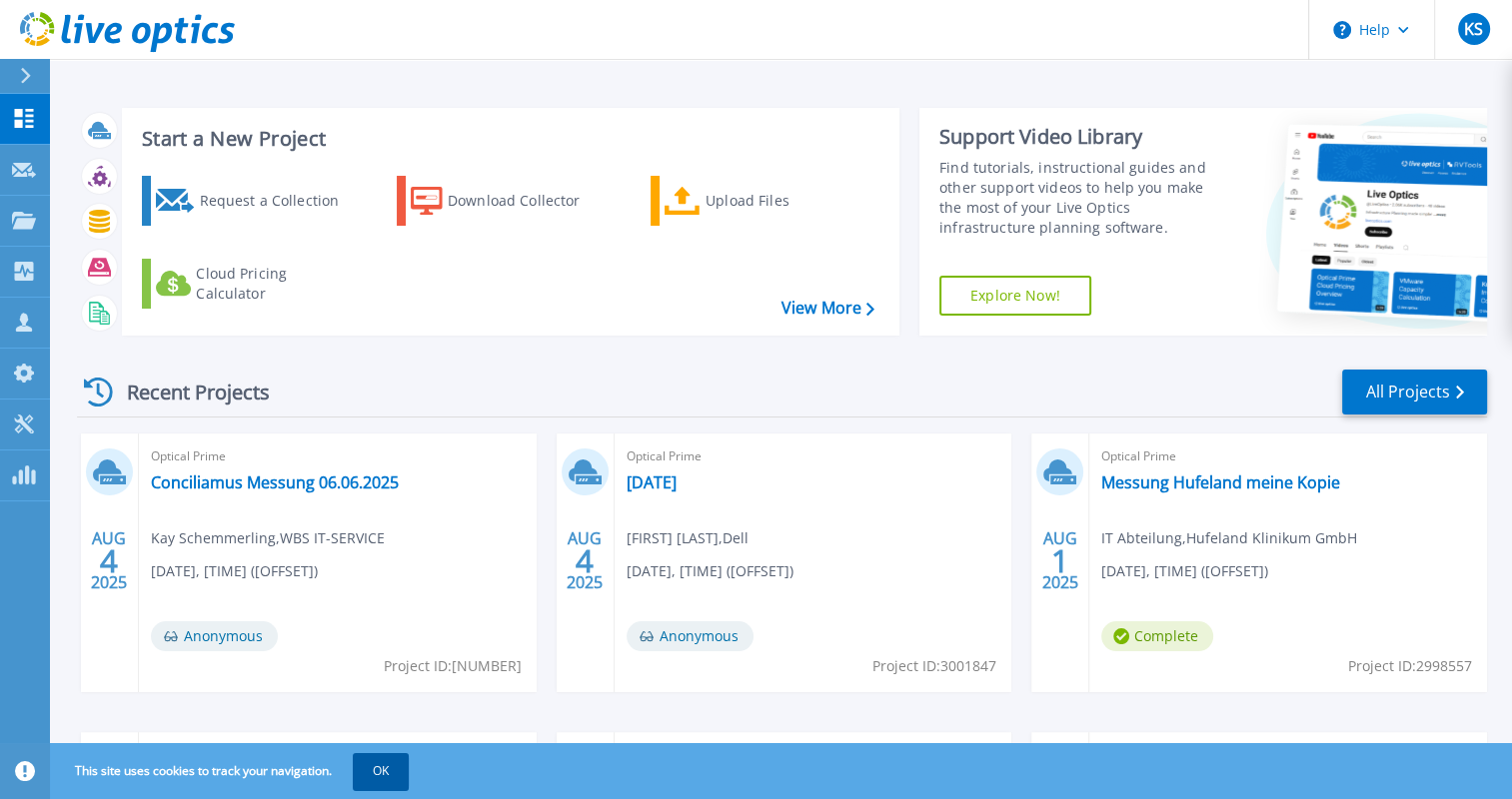 click on "OK" at bounding box center [381, 771] 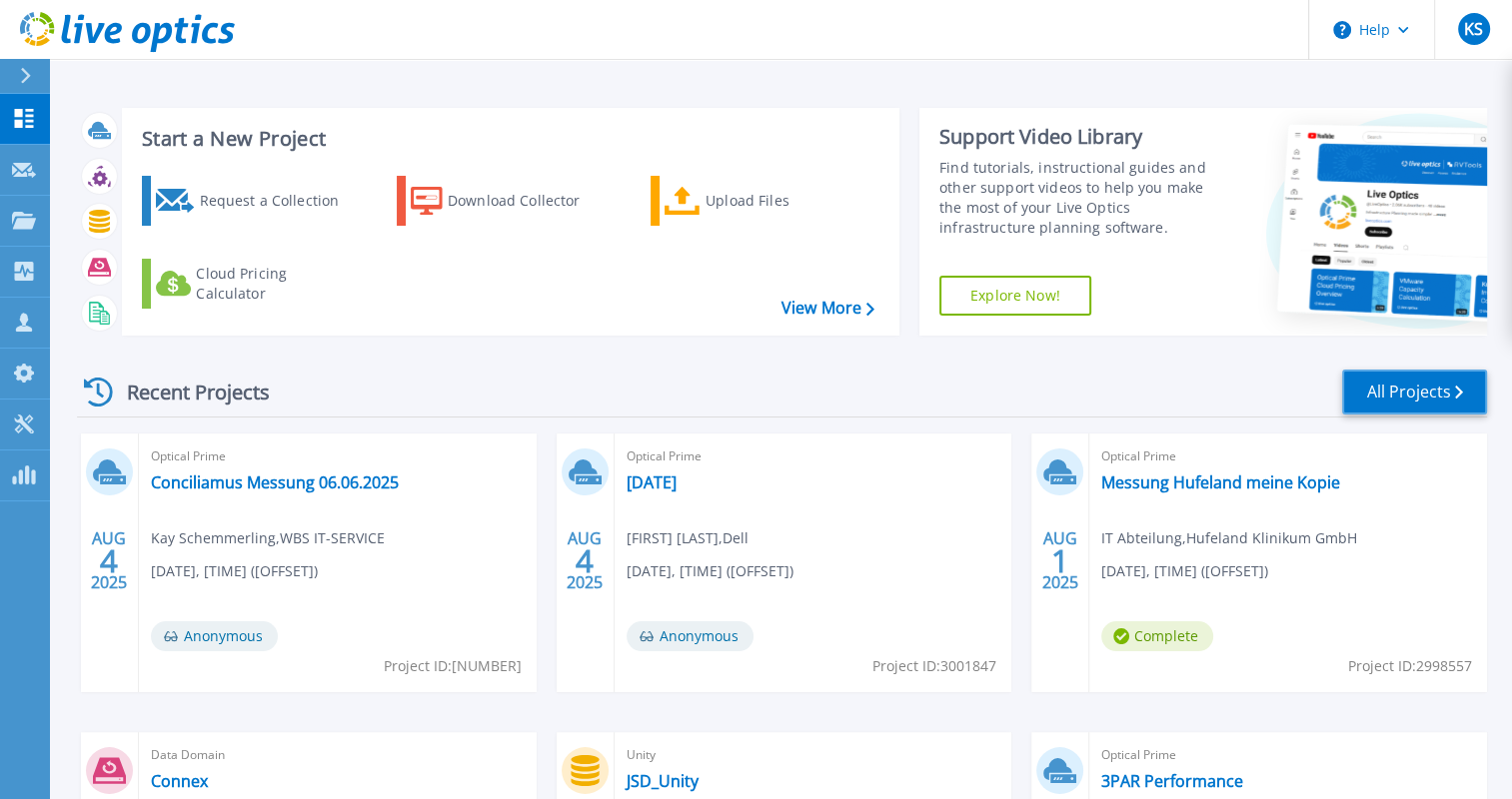 click on "All Projects" at bounding box center [1414, 392] 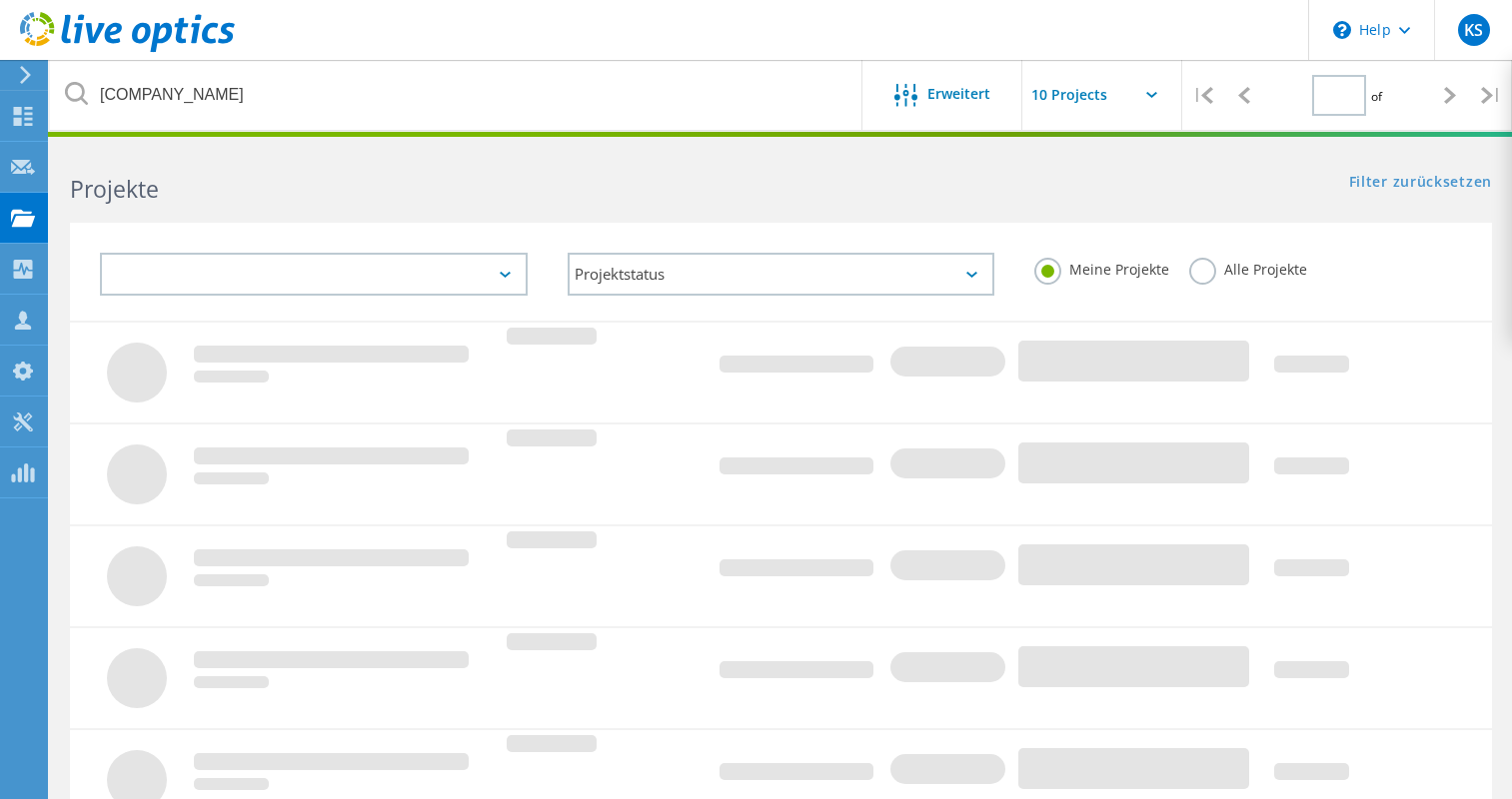 scroll, scrollTop: 0, scrollLeft: 0, axis: both 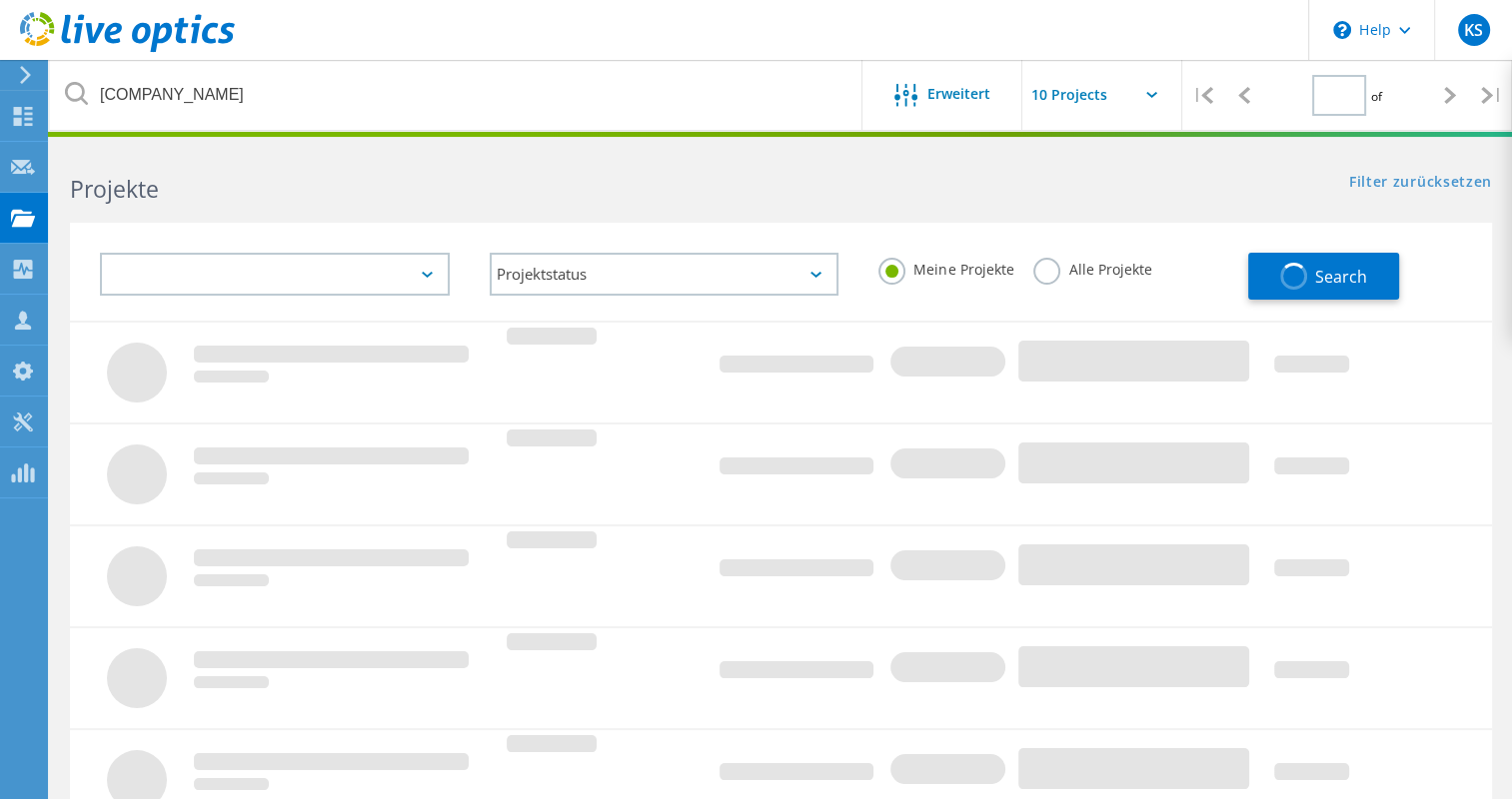 type on "1" 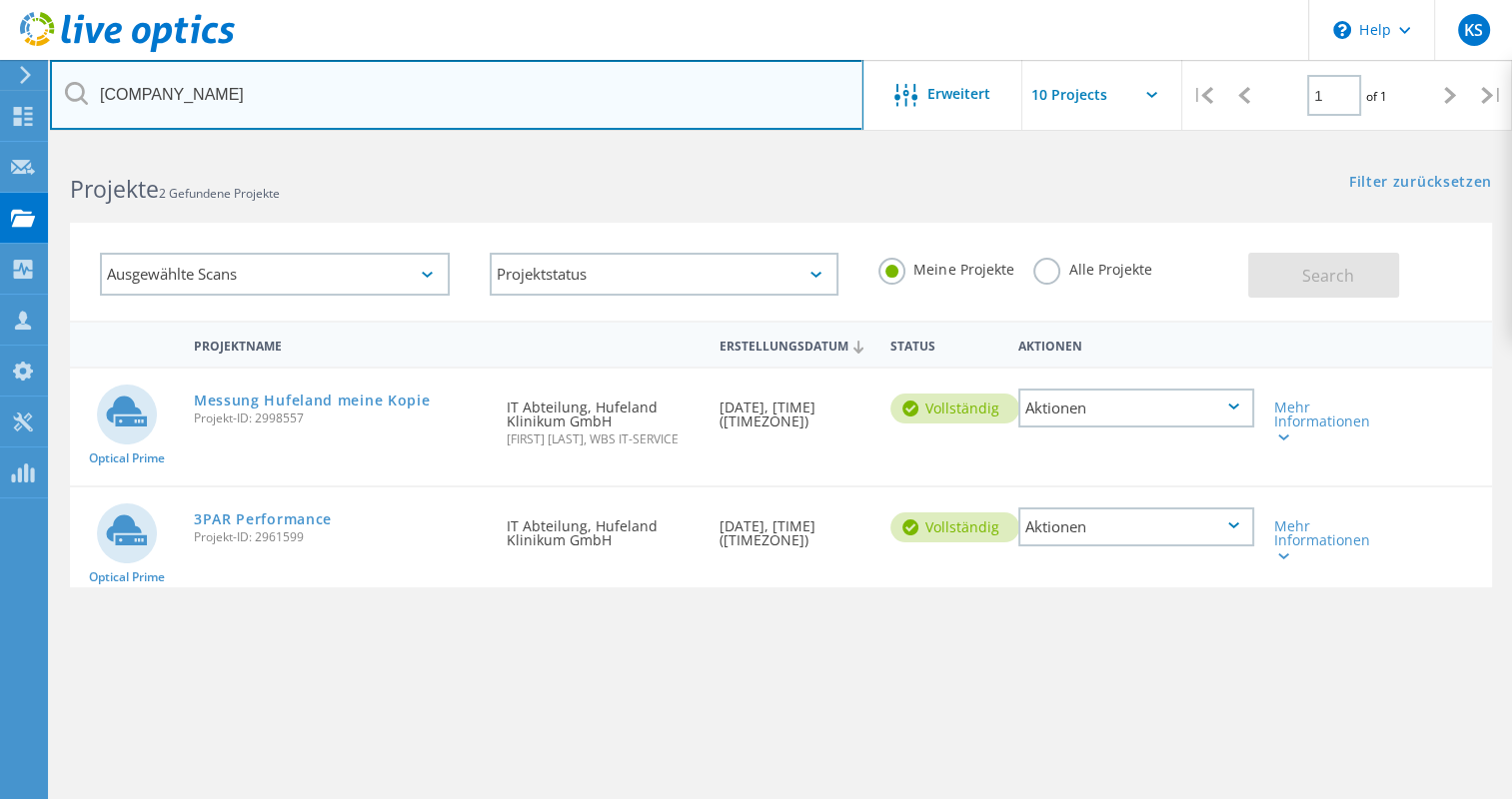 click on "[COMPANY_NAME]" at bounding box center [457, 95] 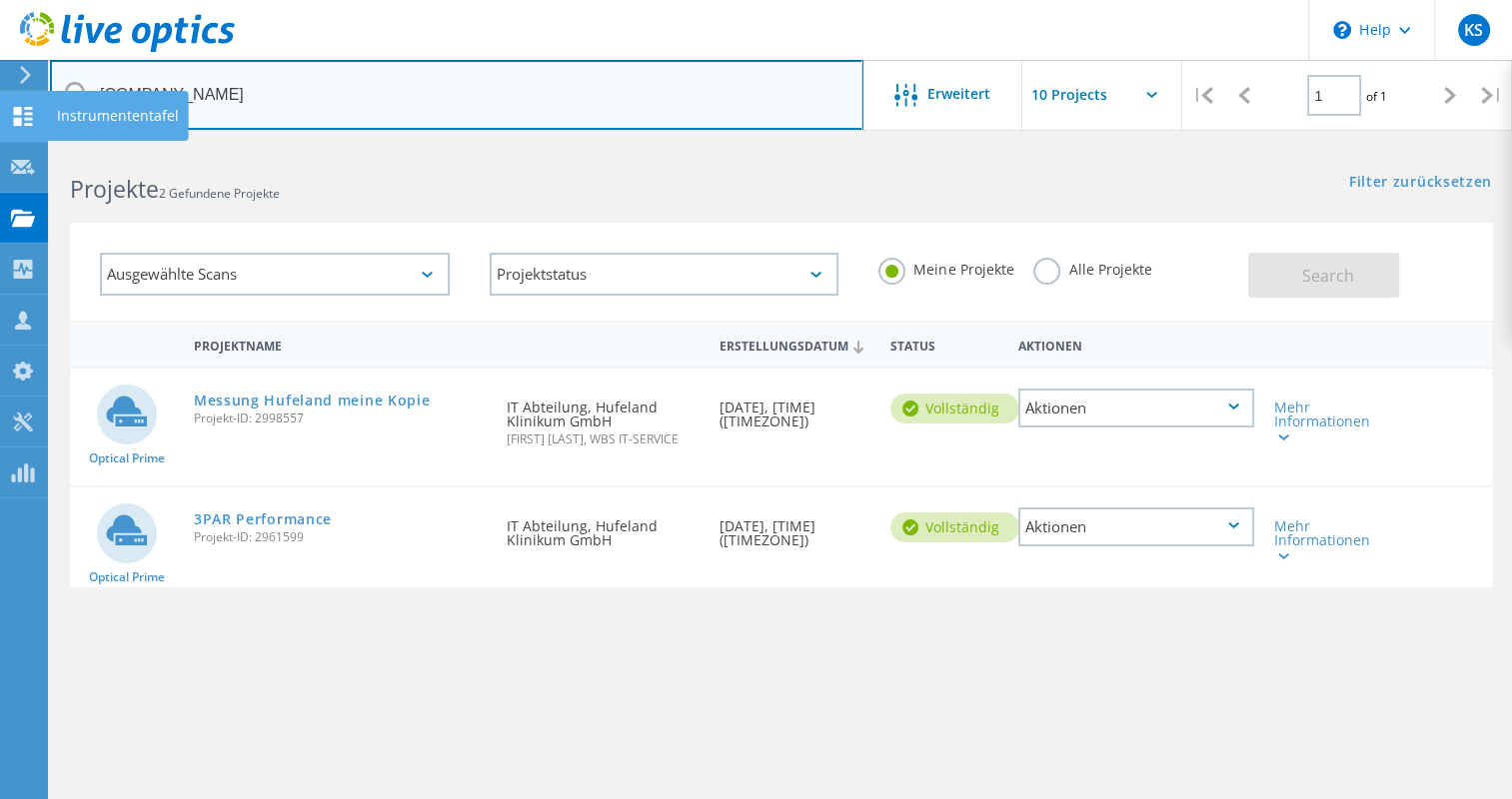 drag, startPoint x: 198, startPoint y: 89, endPoint x: 0, endPoint y: 94, distance: 198.06312 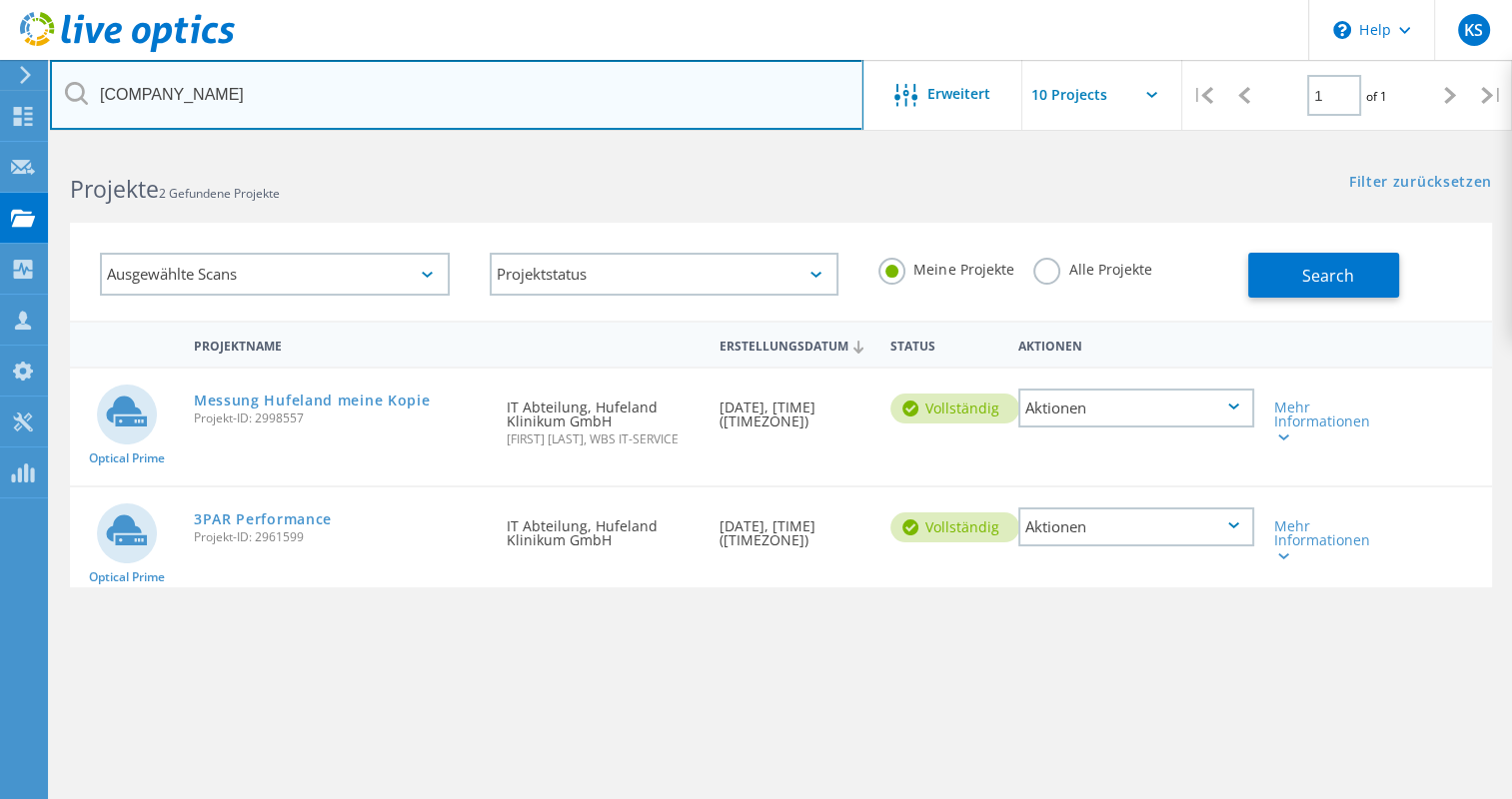 type on "ospelt" 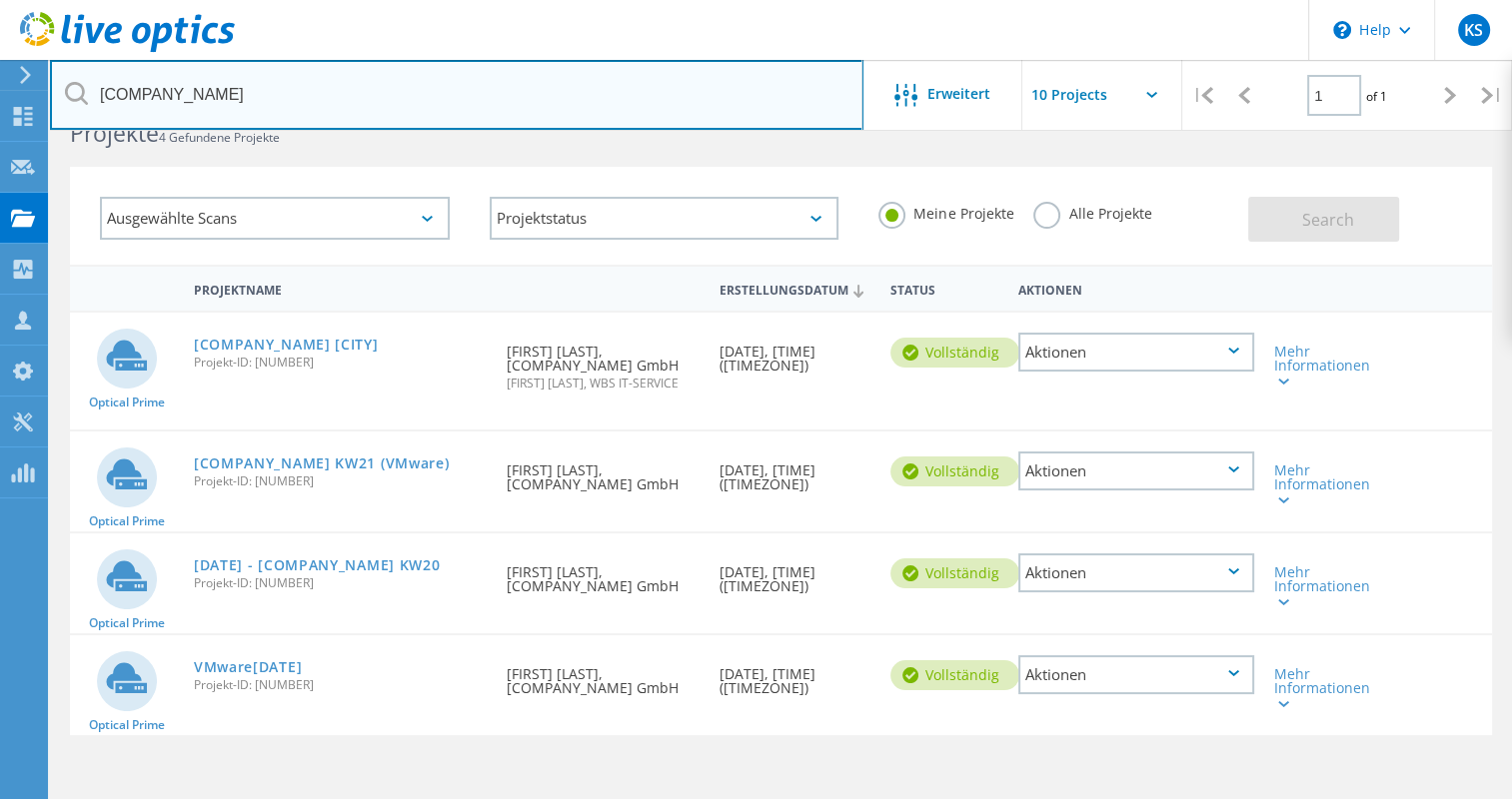 scroll, scrollTop: 100, scrollLeft: 0, axis: vertical 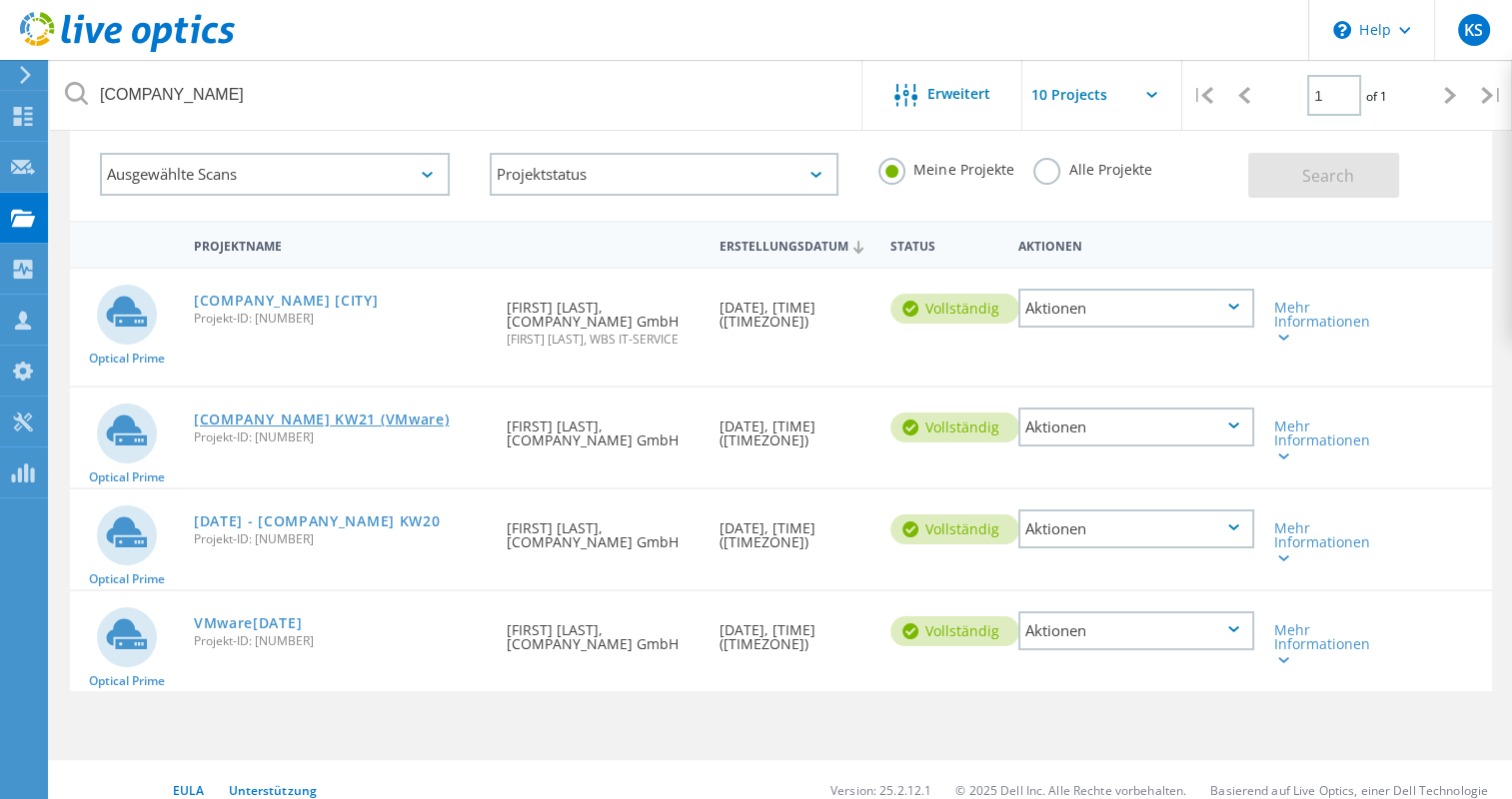 click on "[YYYY]-KW[NN]-[LOCATION] ([SOFTWARE])" 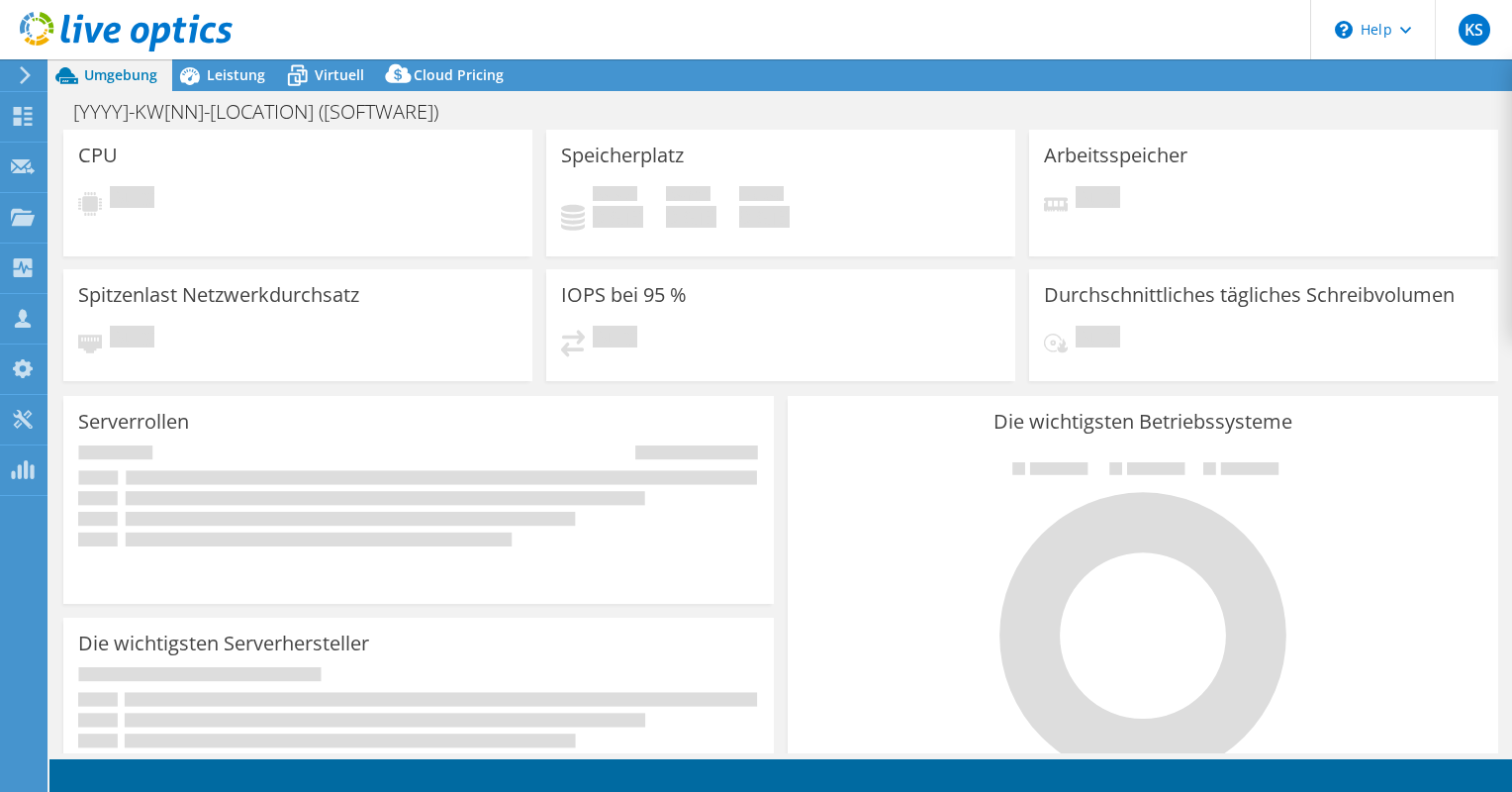 scroll, scrollTop: 0, scrollLeft: 0, axis: both 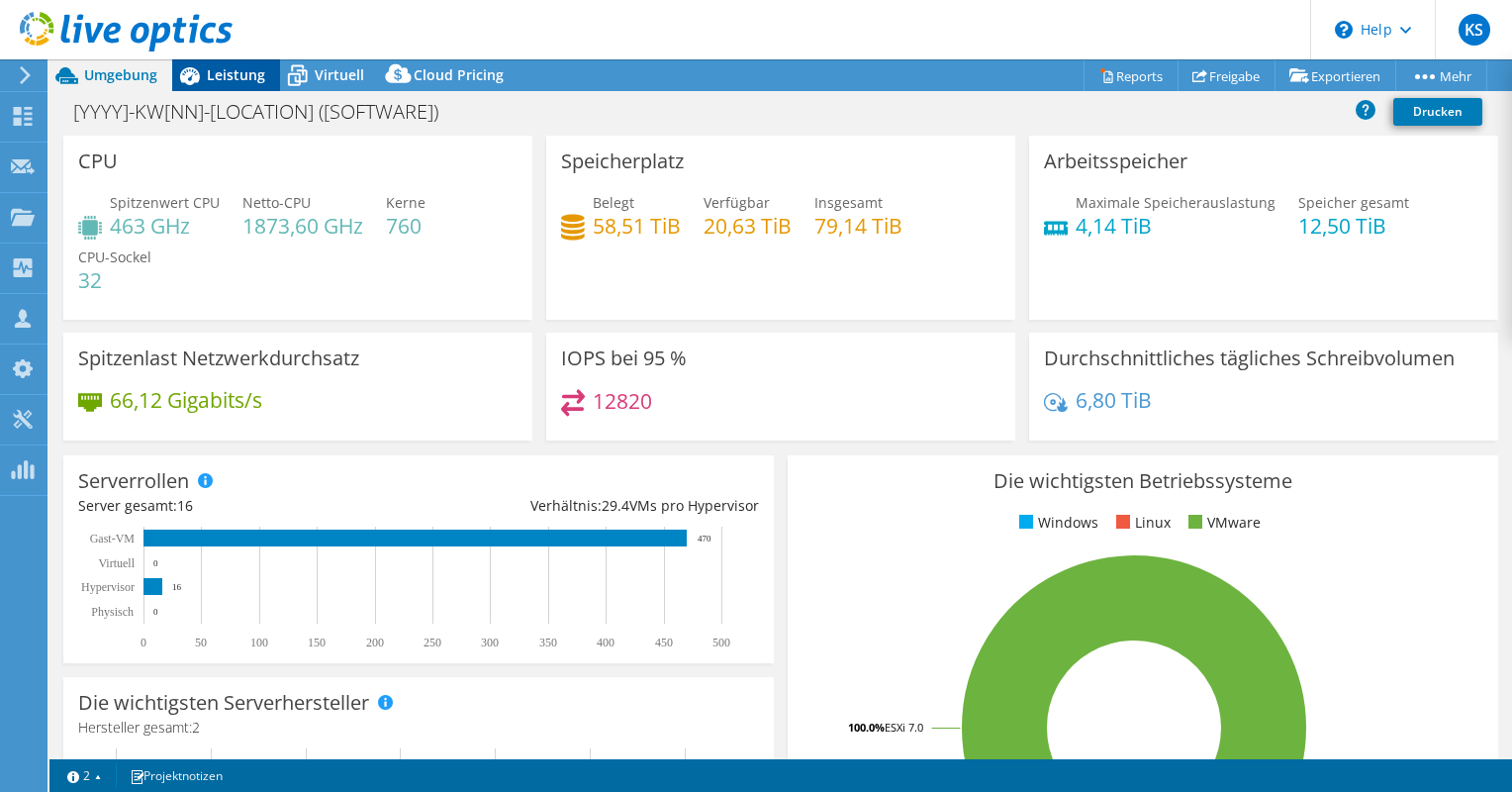 click on "Leistung" at bounding box center (236, 74) 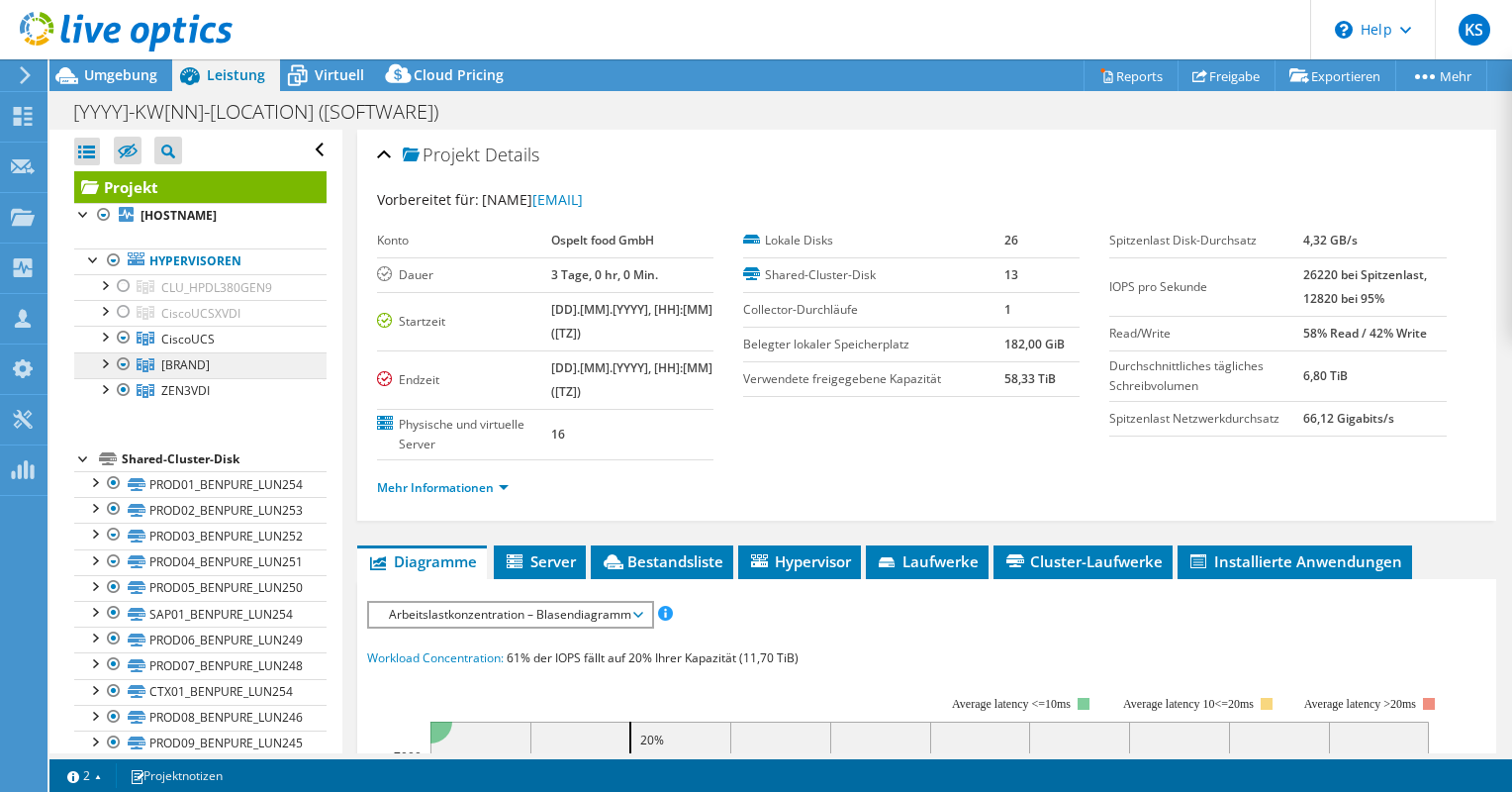 click on "[BRAND]" at bounding box center (200, 287) 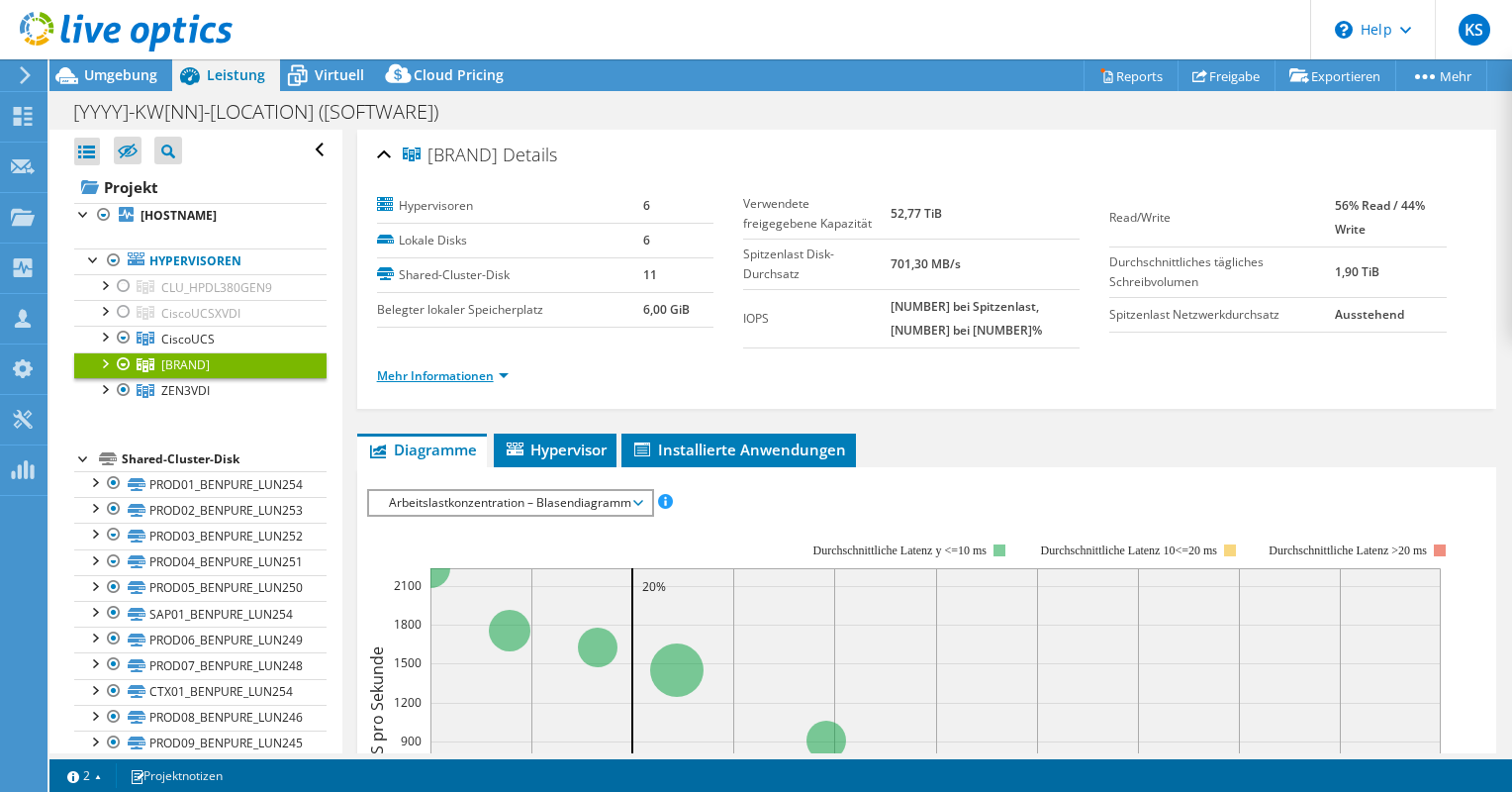 click on "Mehr Informationen" at bounding box center (442, 375) 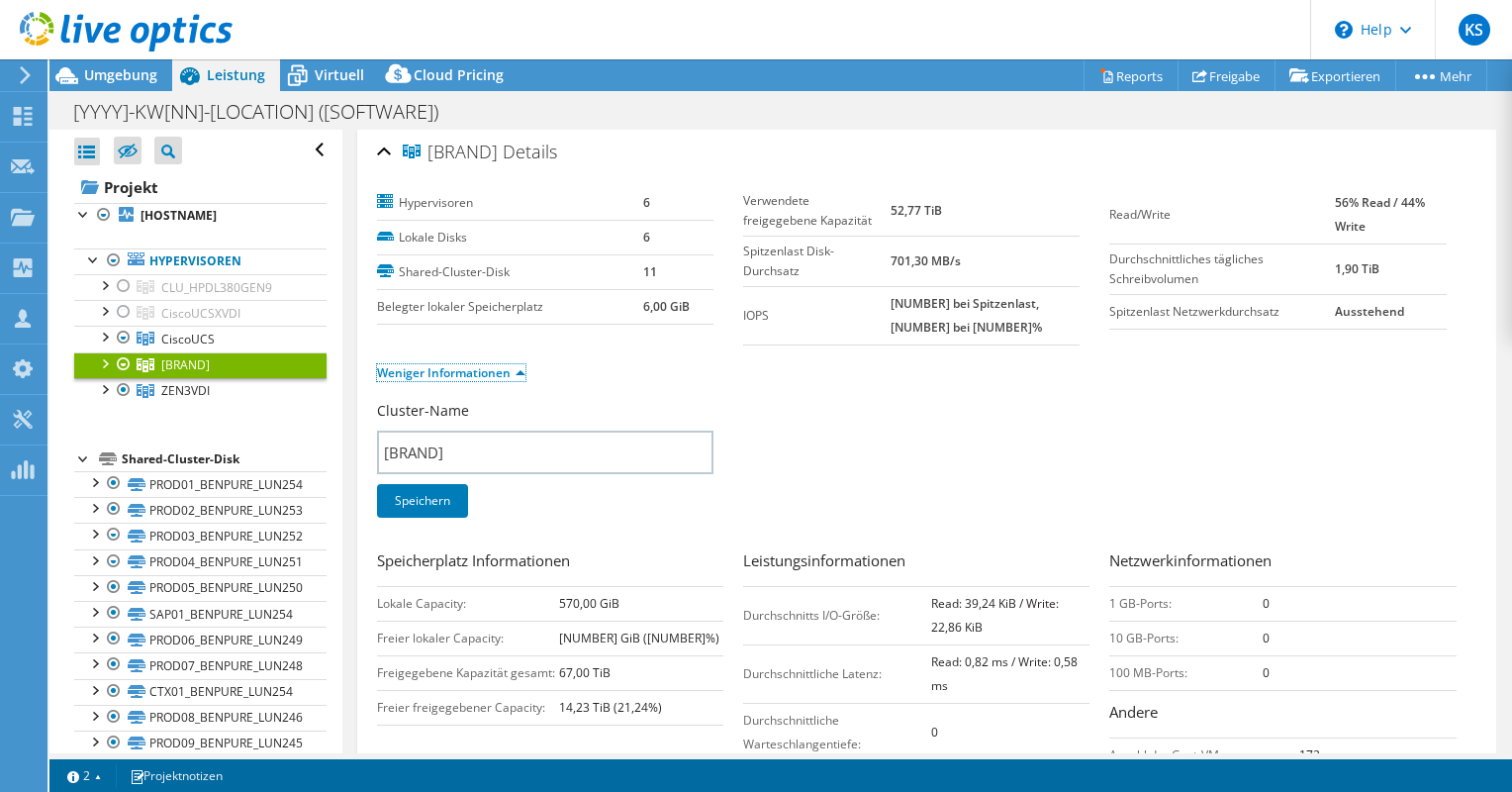 scroll, scrollTop: 0, scrollLeft: 0, axis: both 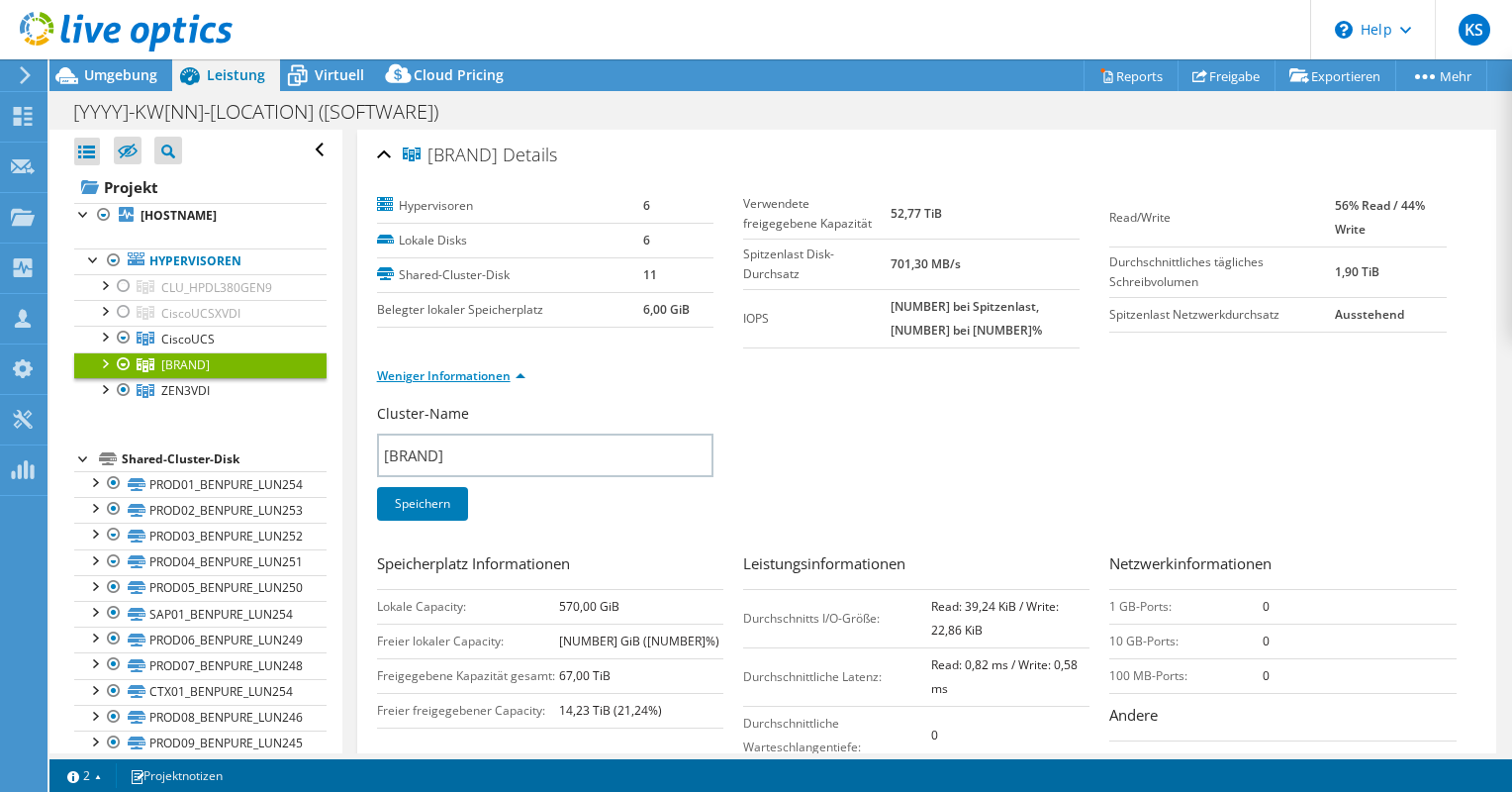 click on "Weniger Informationen" at bounding box center [451, 375] 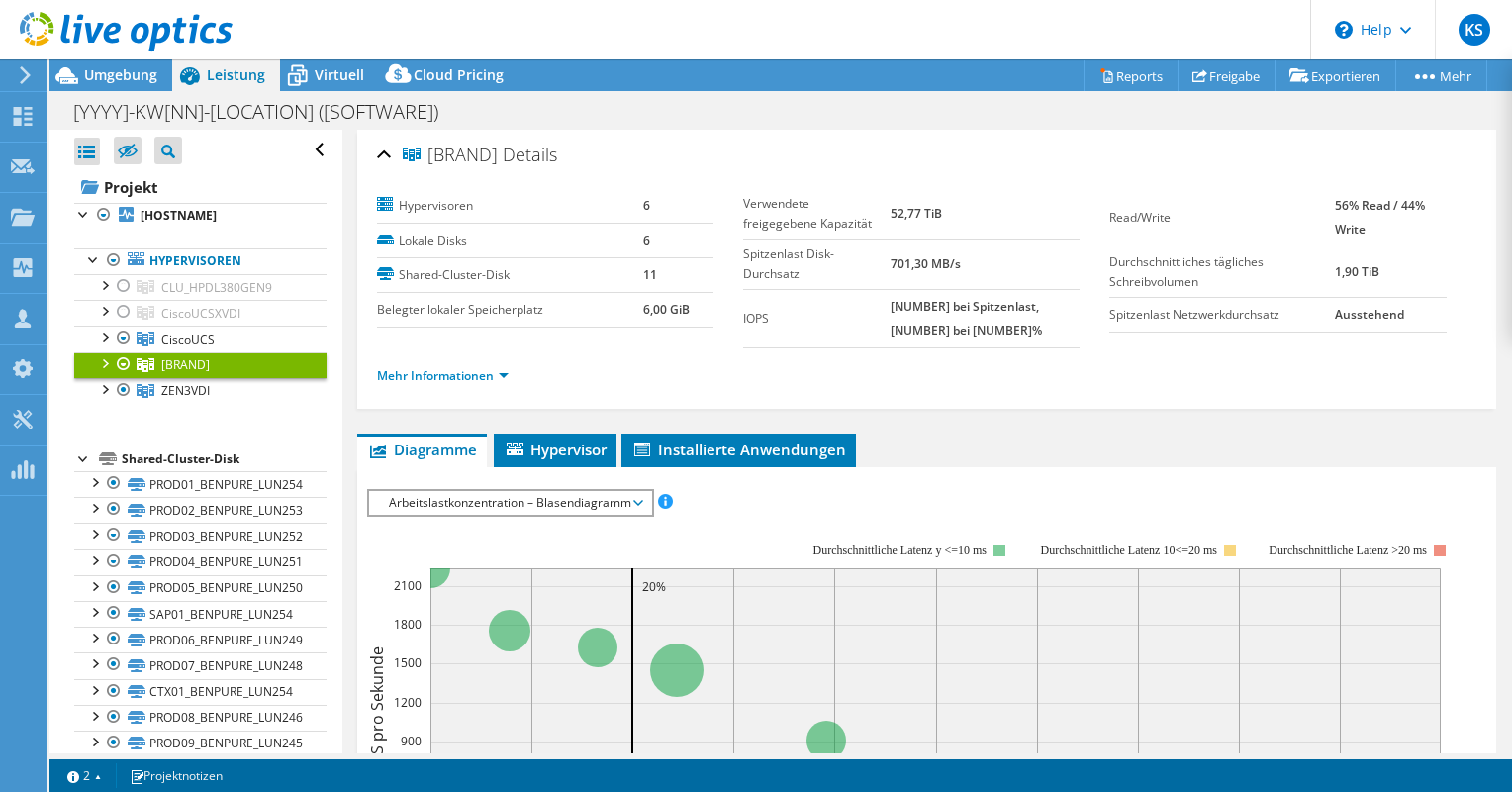 click on "Arbeitslastkonzentration – Blasendiagramm" at bounding box center (510, 503) 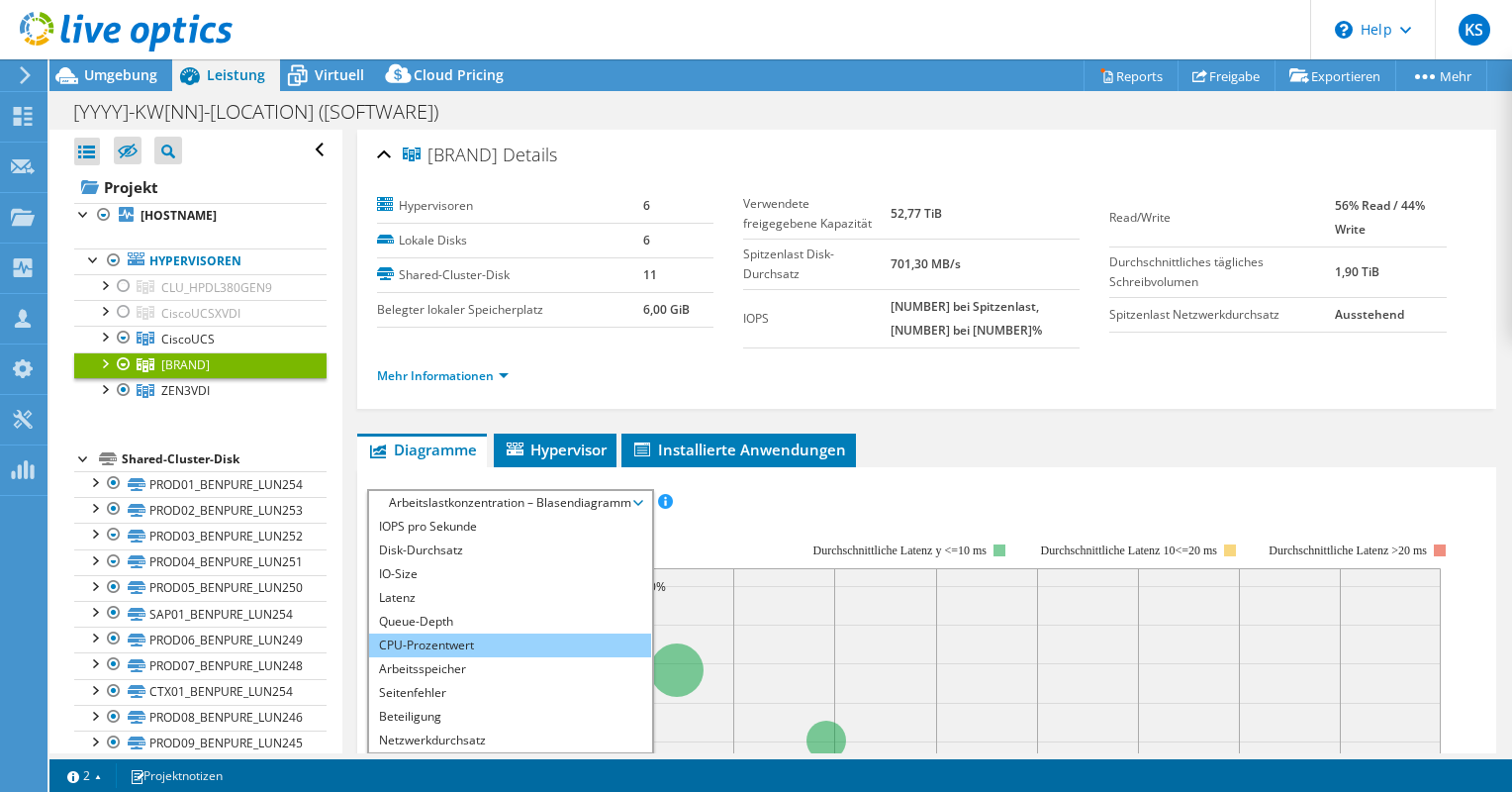 scroll, scrollTop: 71, scrollLeft: 0, axis: vertical 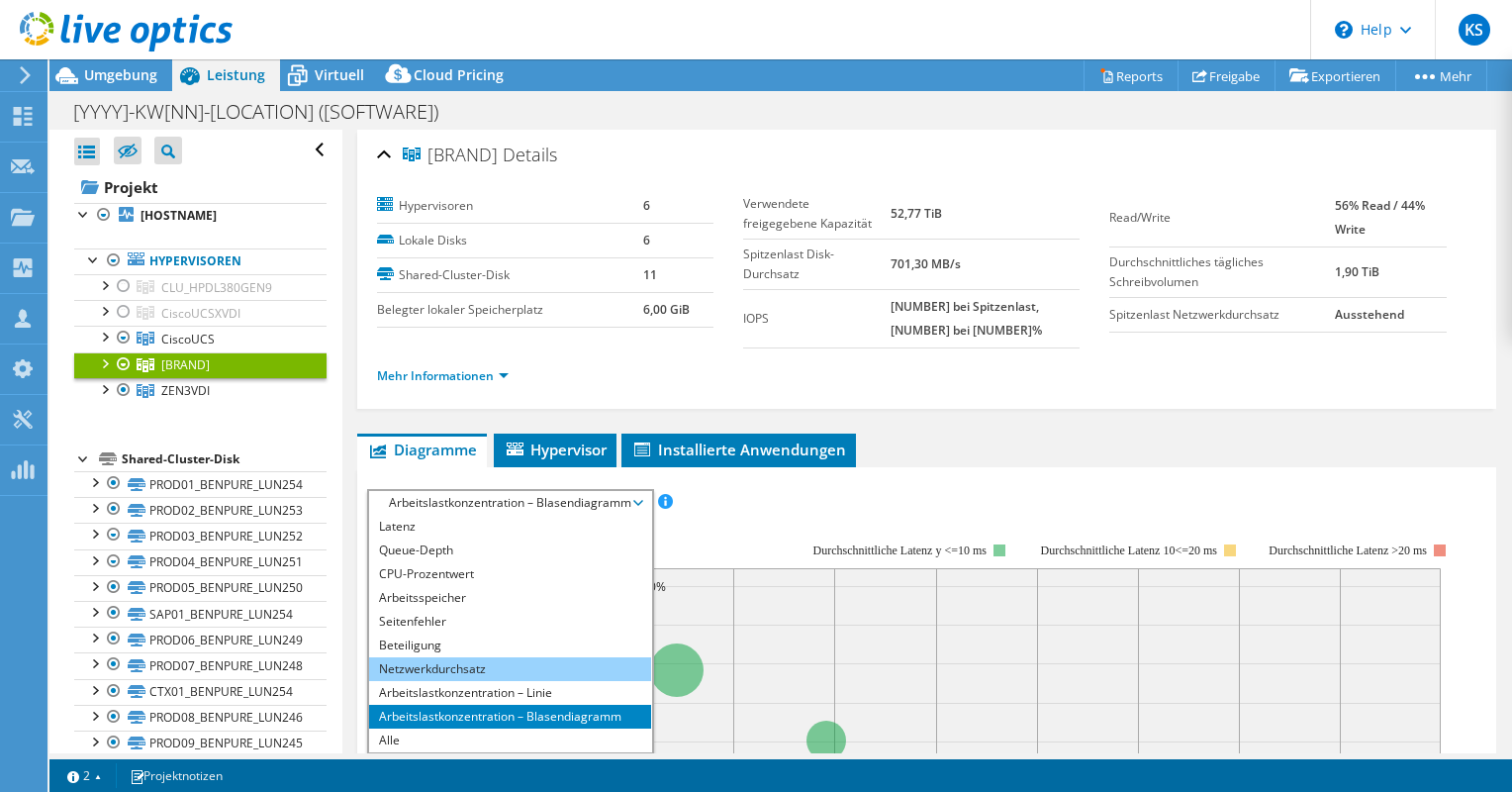click on "Netzwerkdurchsatz" at bounding box center [510, 669] 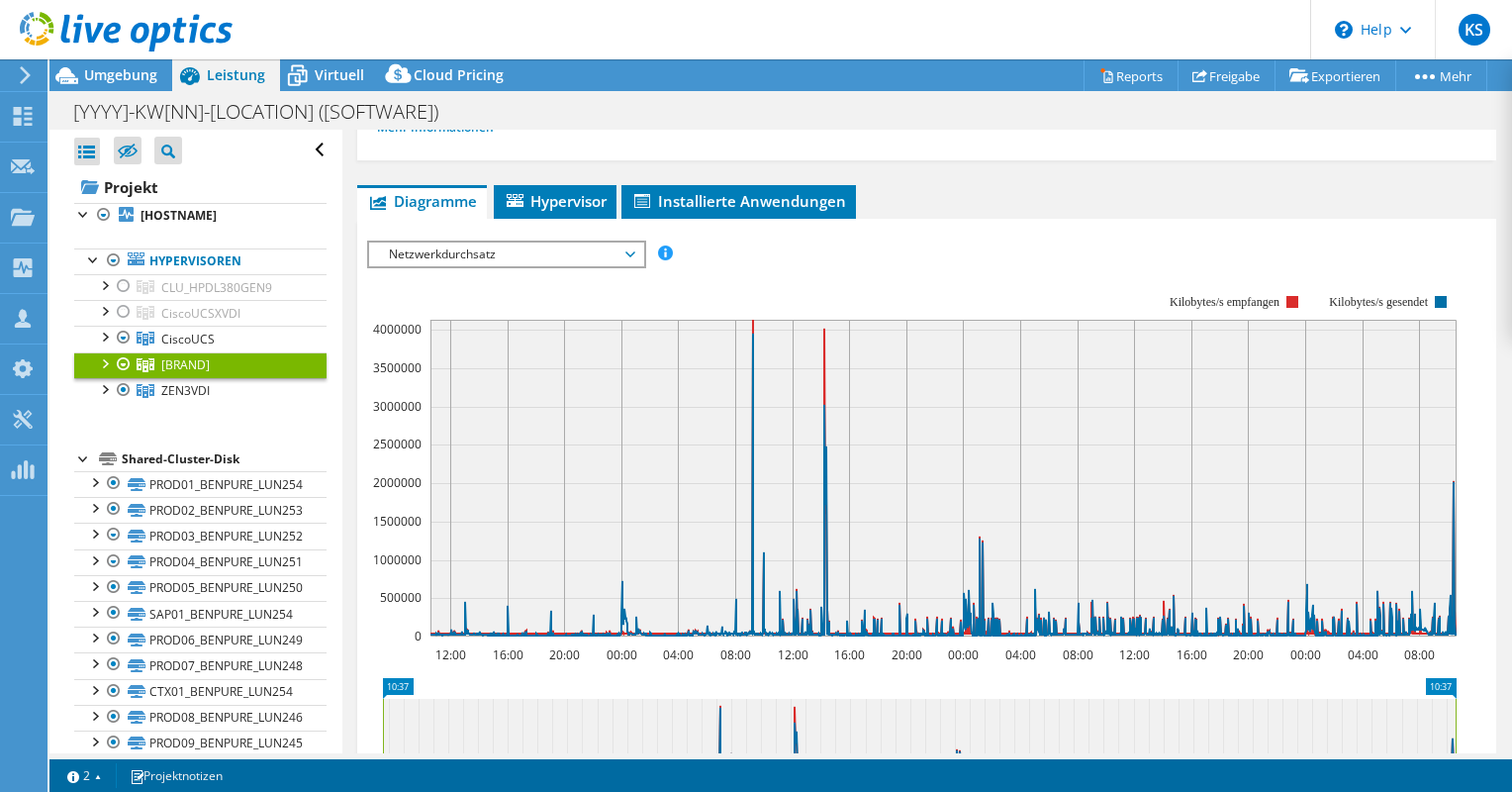 scroll, scrollTop: 297, scrollLeft: 0, axis: vertical 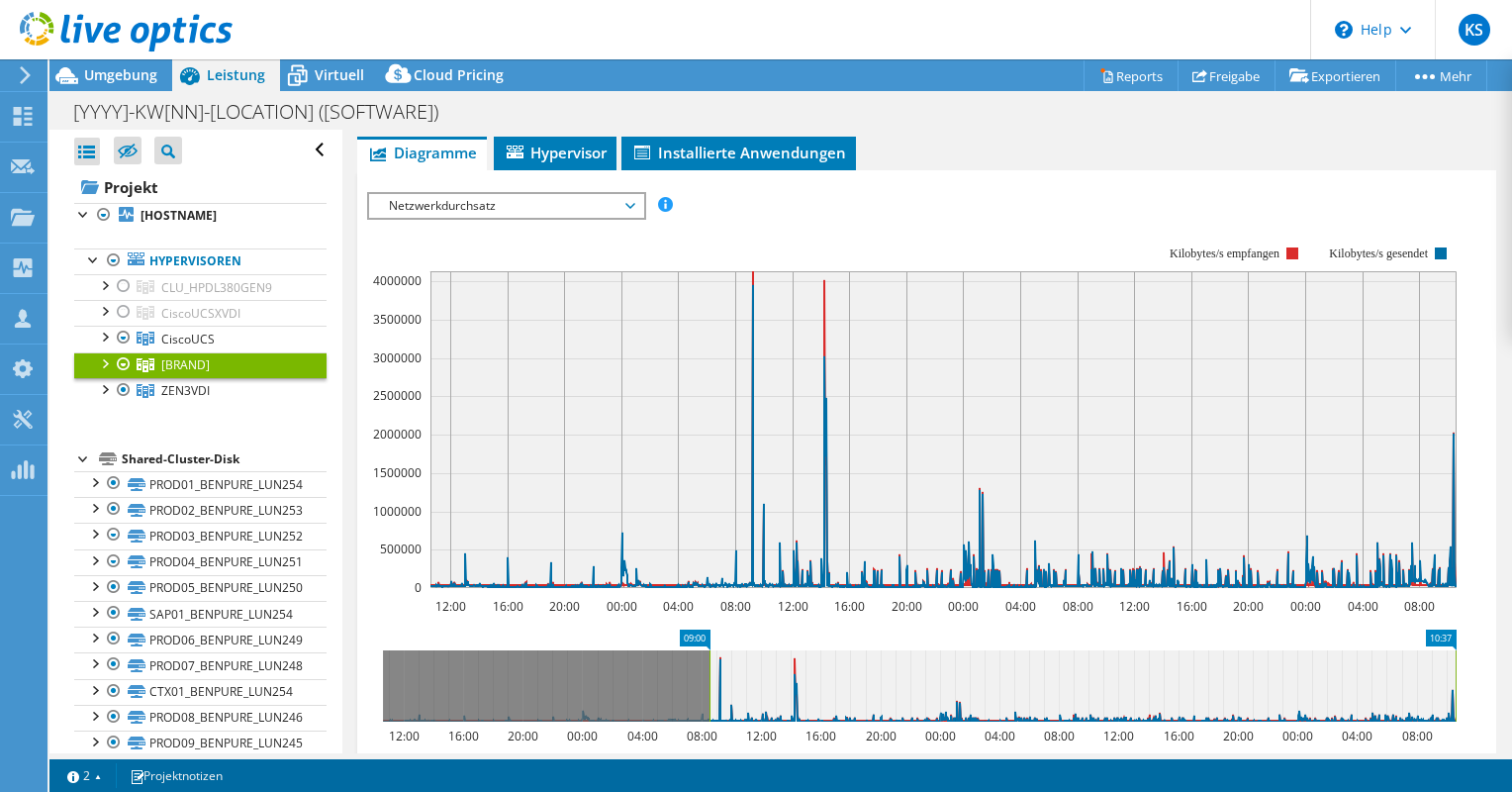drag, startPoint x: 390, startPoint y: 615, endPoint x: 716, endPoint y: 605, distance: 326.1533 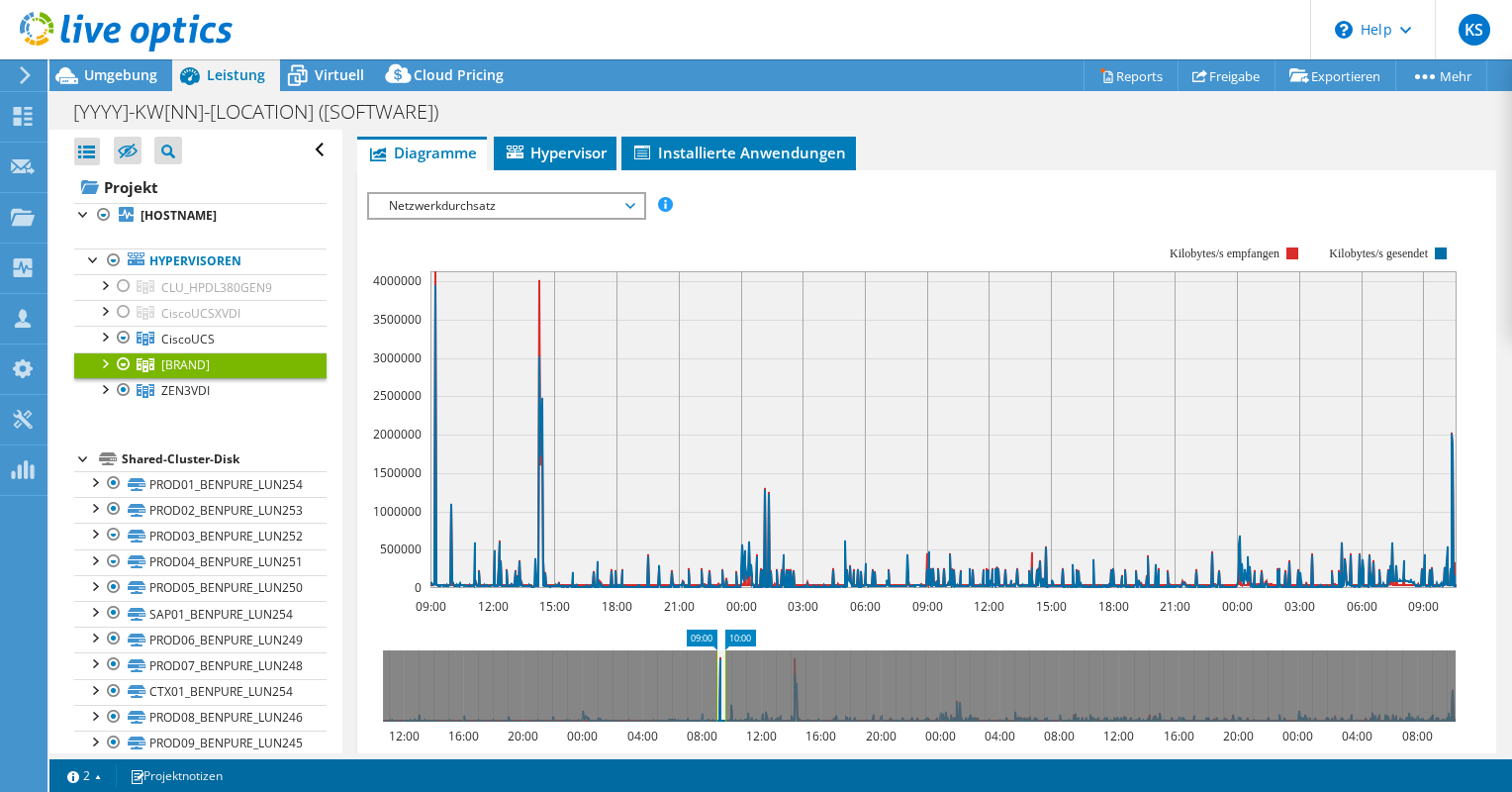 drag, startPoint x: 1438, startPoint y: 618, endPoint x: 713, endPoint y: 660, distance: 726.2155 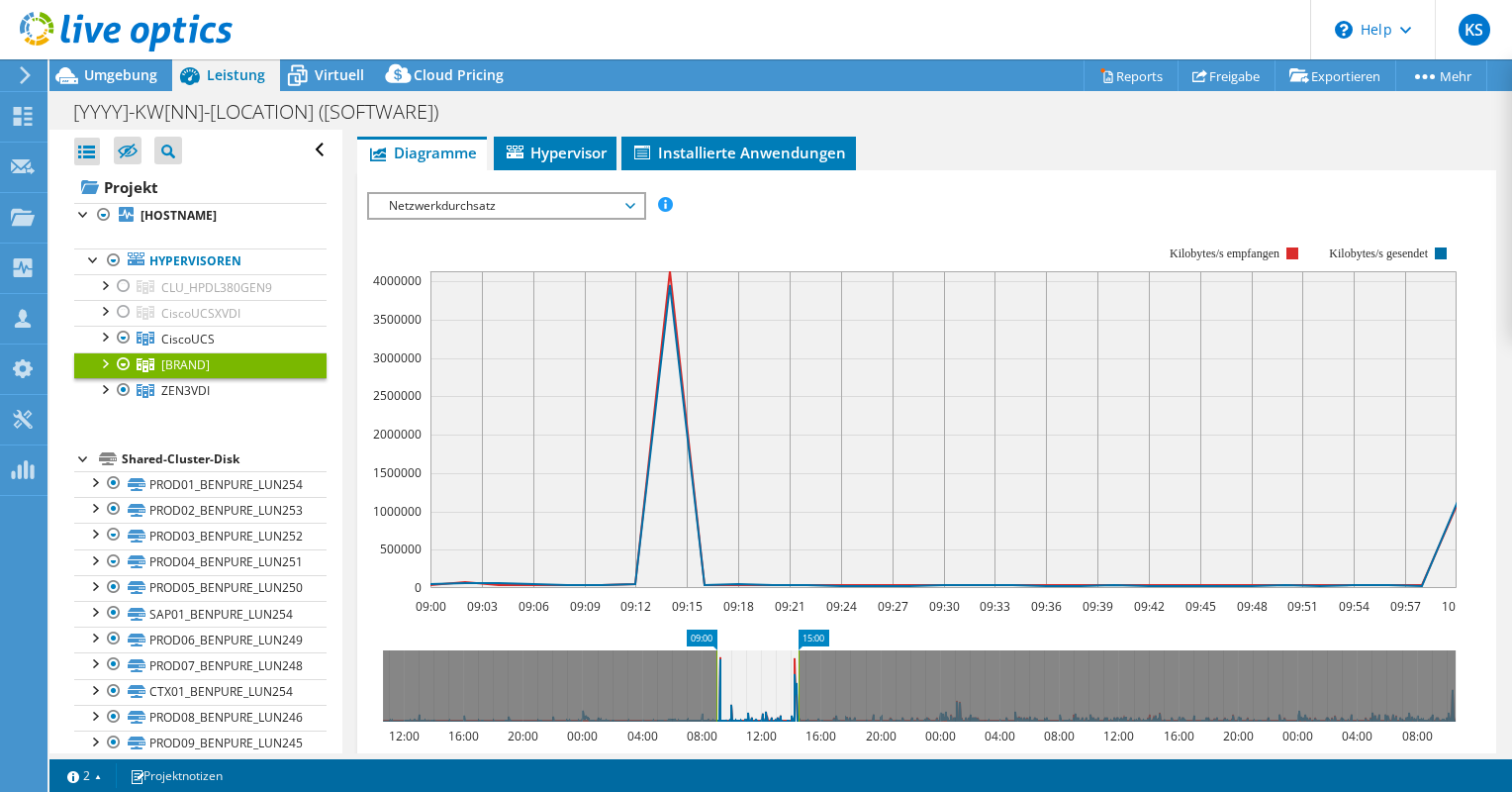 drag, startPoint x: 743, startPoint y: 617, endPoint x: 809, endPoint y: 613, distance: 66.1211 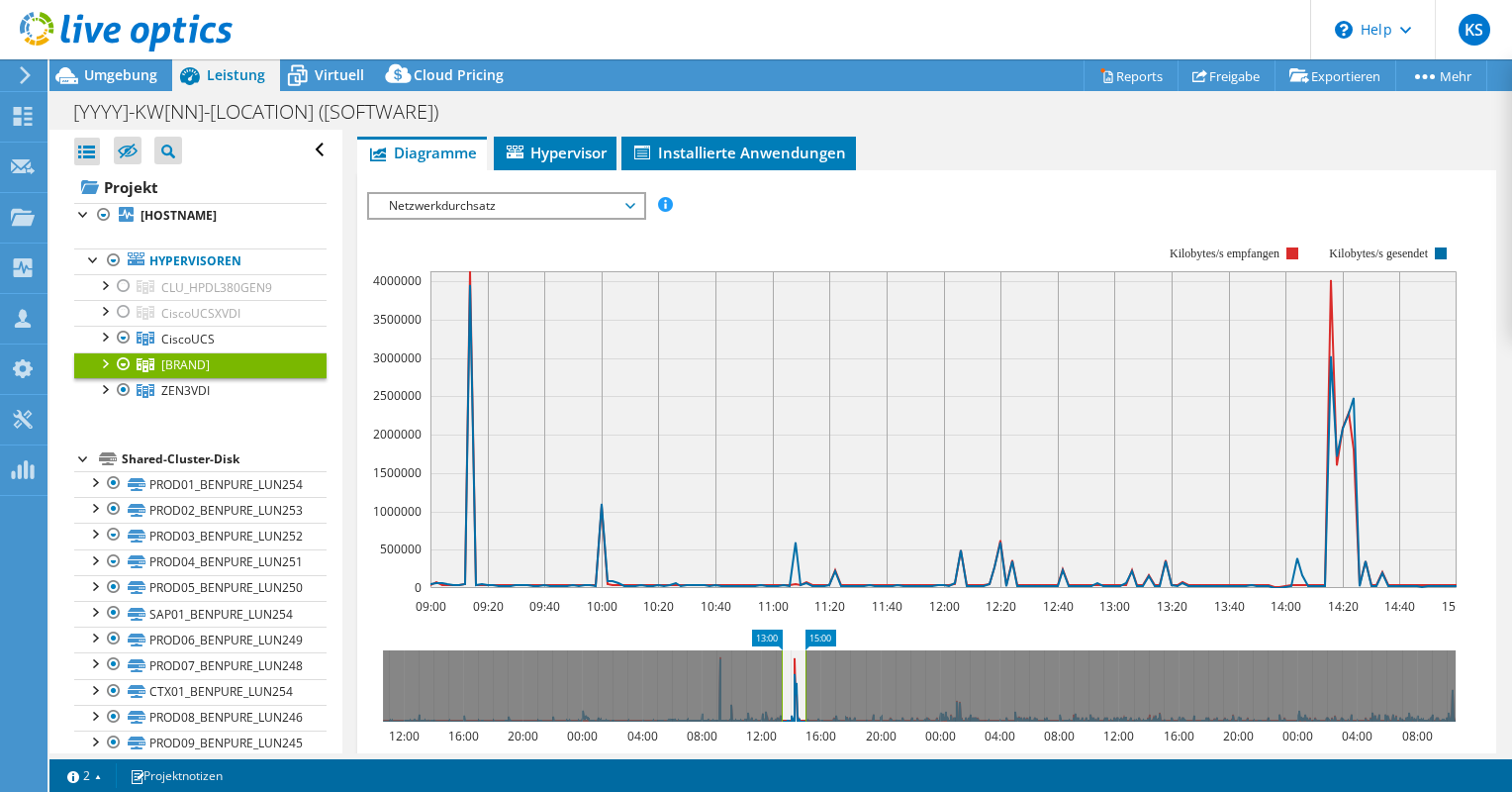 drag, startPoint x: 693, startPoint y: 618, endPoint x: 759, endPoint y: 612, distance: 66.27217 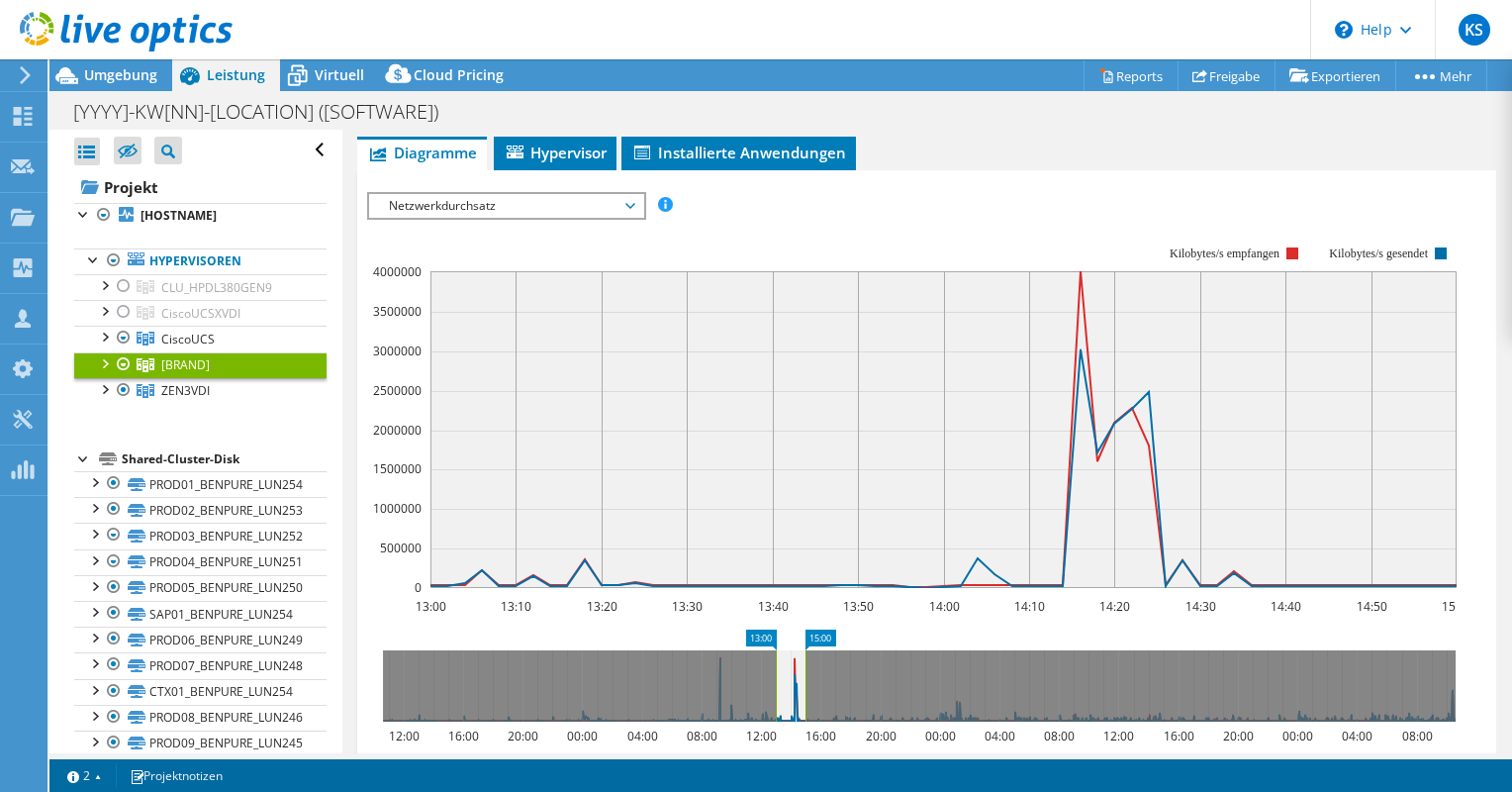 scroll, scrollTop: 0, scrollLeft: 0, axis: both 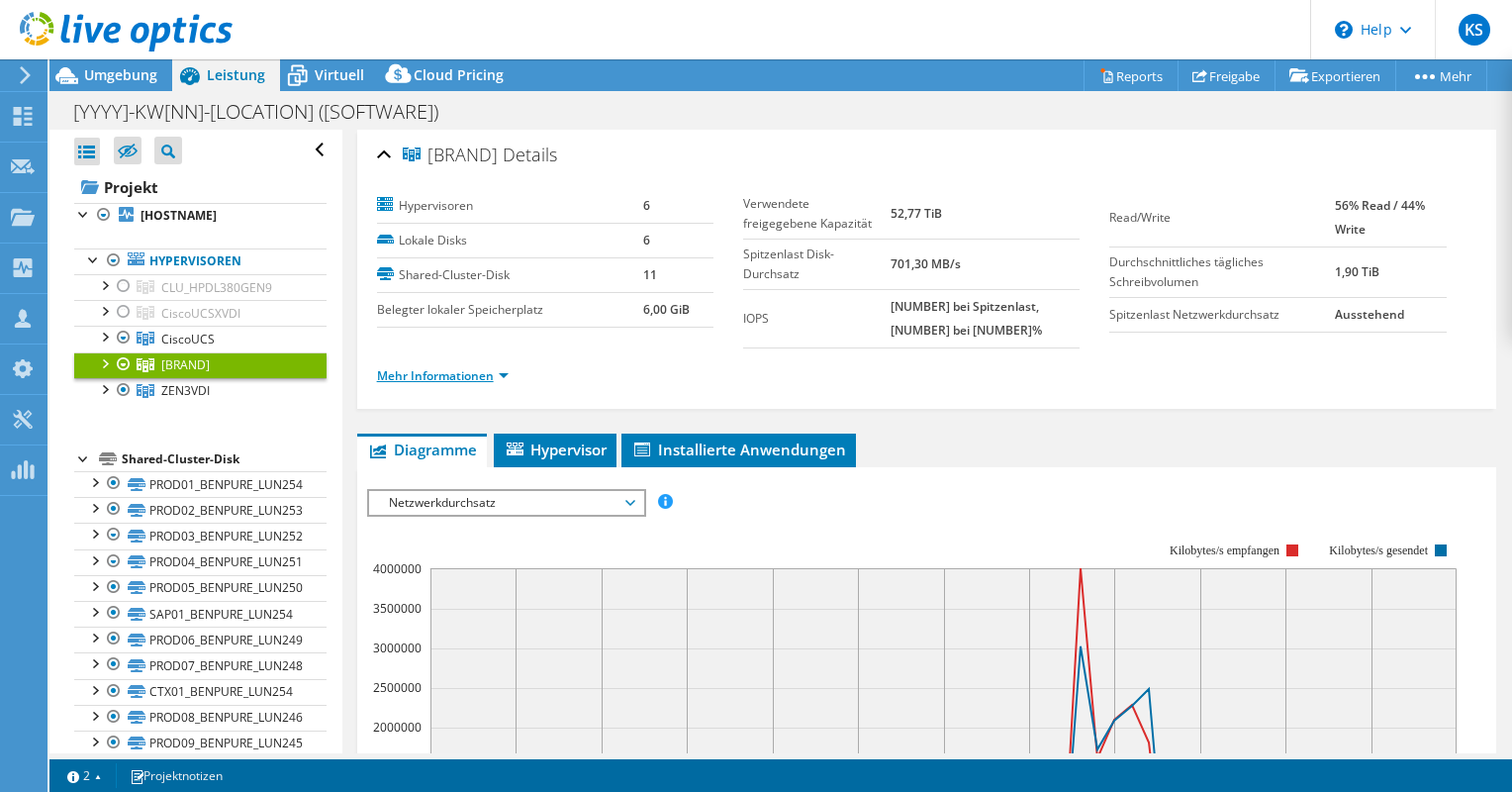 click on "Mehr Informationen" at bounding box center (442, 375) 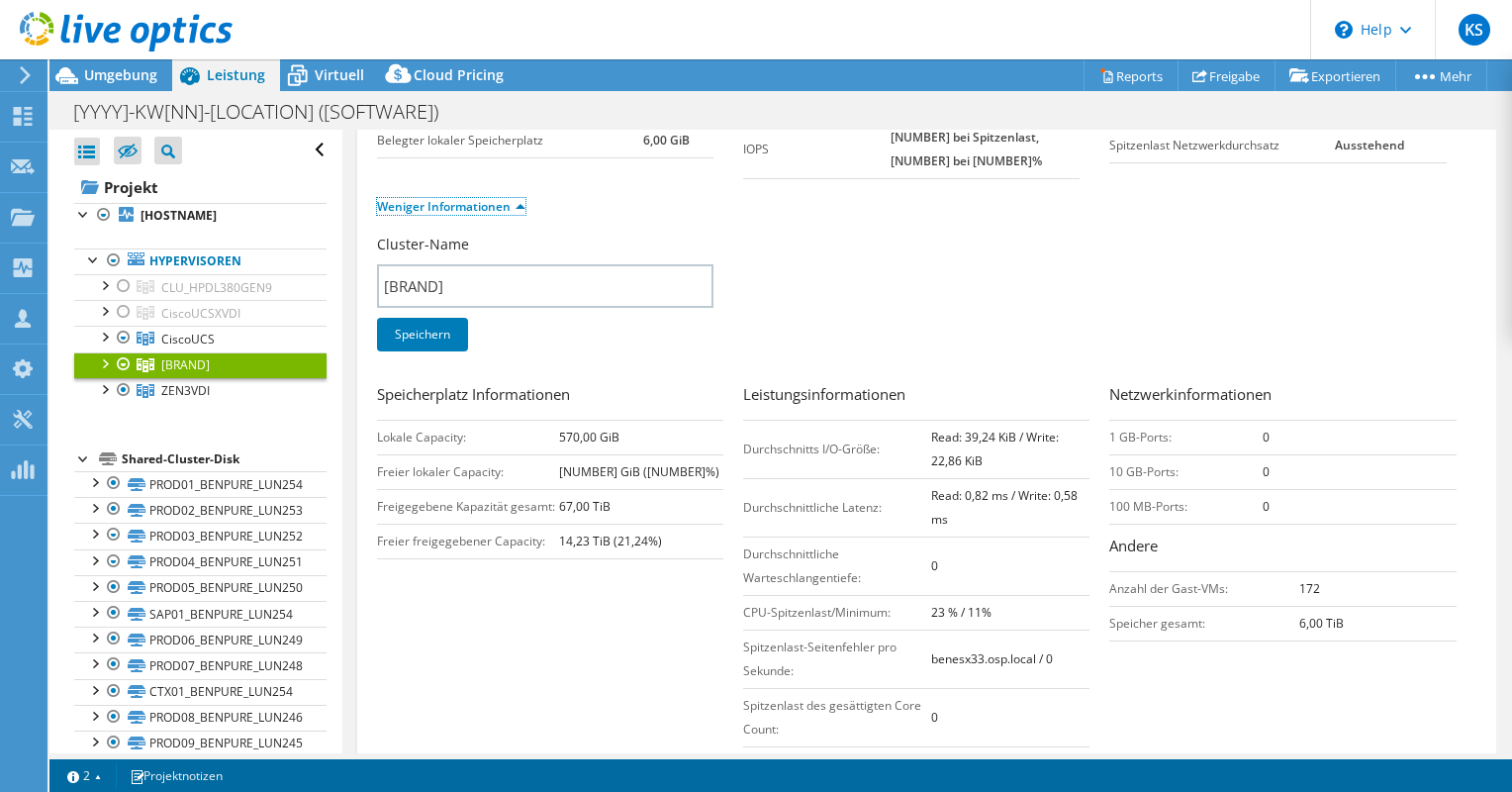 scroll, scrollTop: 297, scrollLeft: 0, axis: vertical 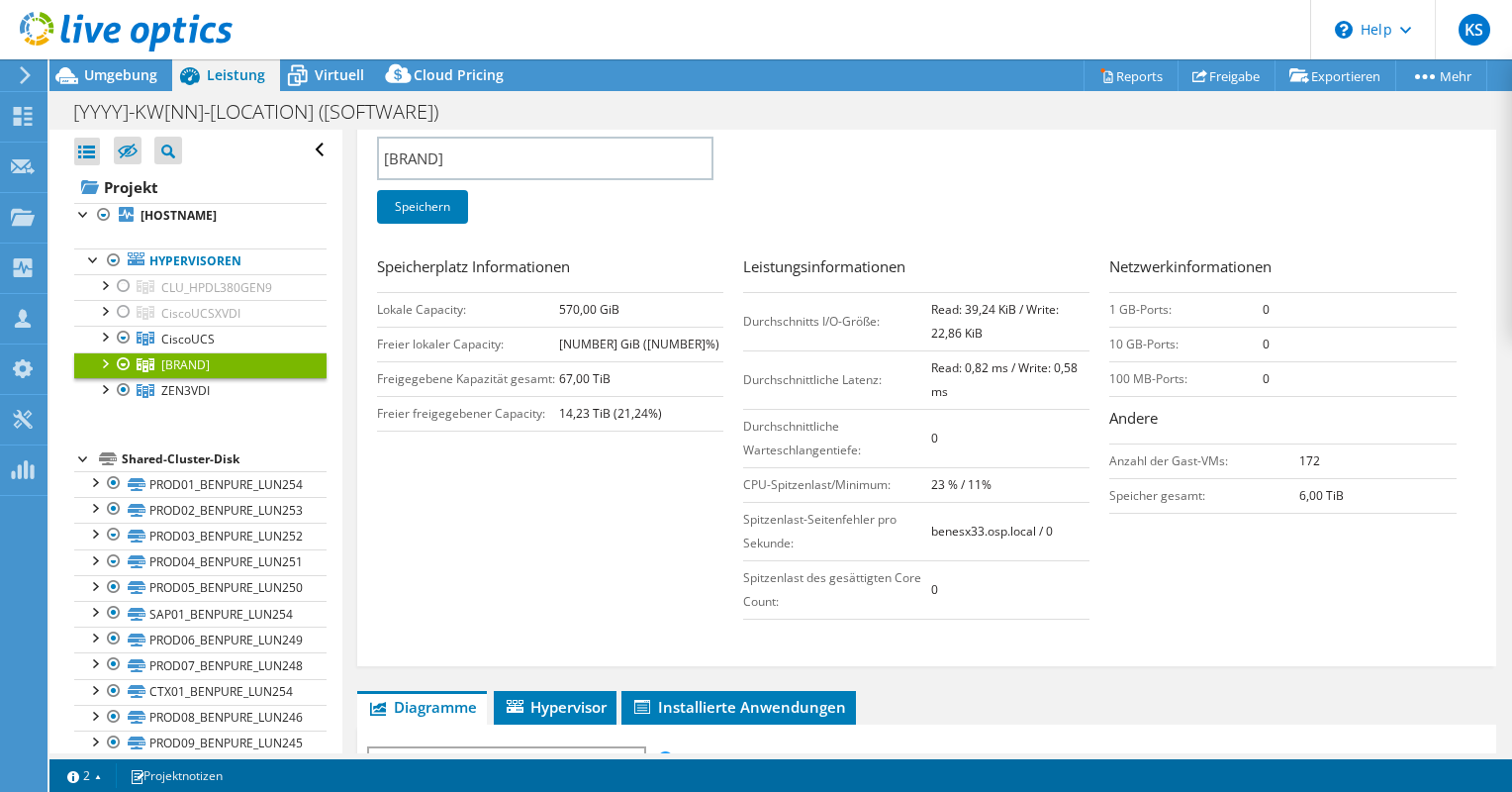 click at bounding box center (104, 362) 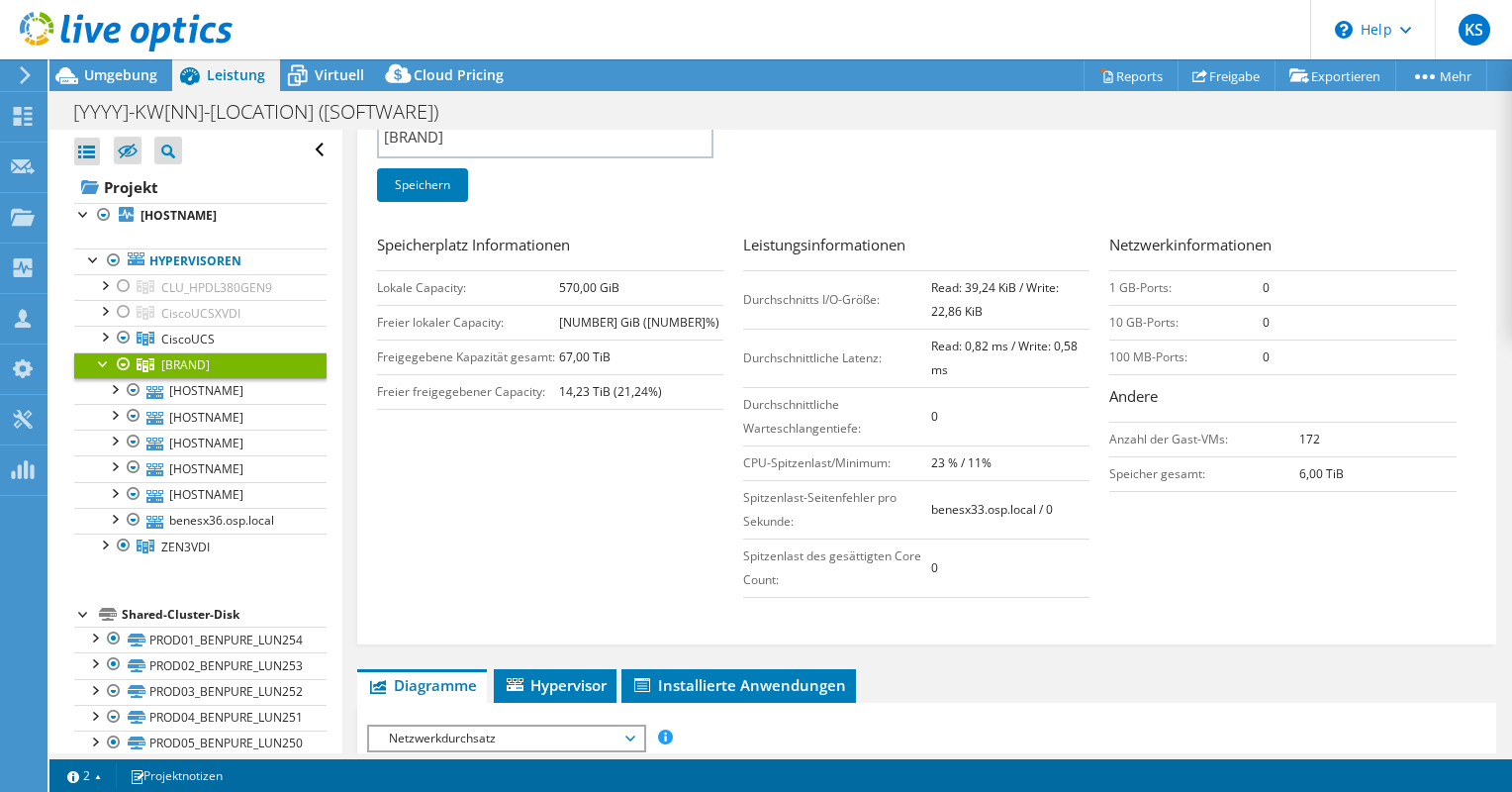 scroll, scrollTop: 297, scrollLeft: 0, axis: vertical 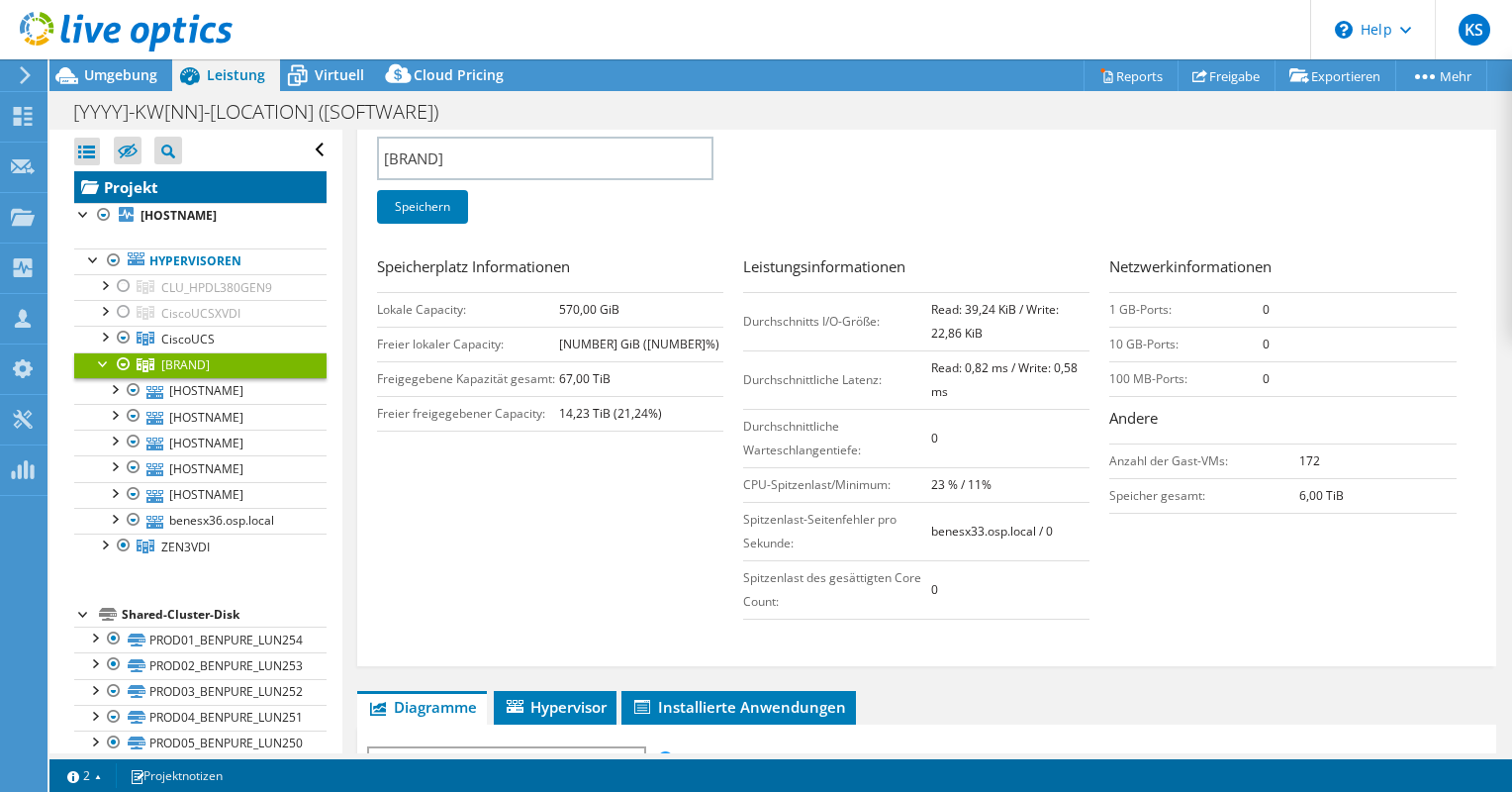 click on "Projekt" at bounding box center (200, 187) 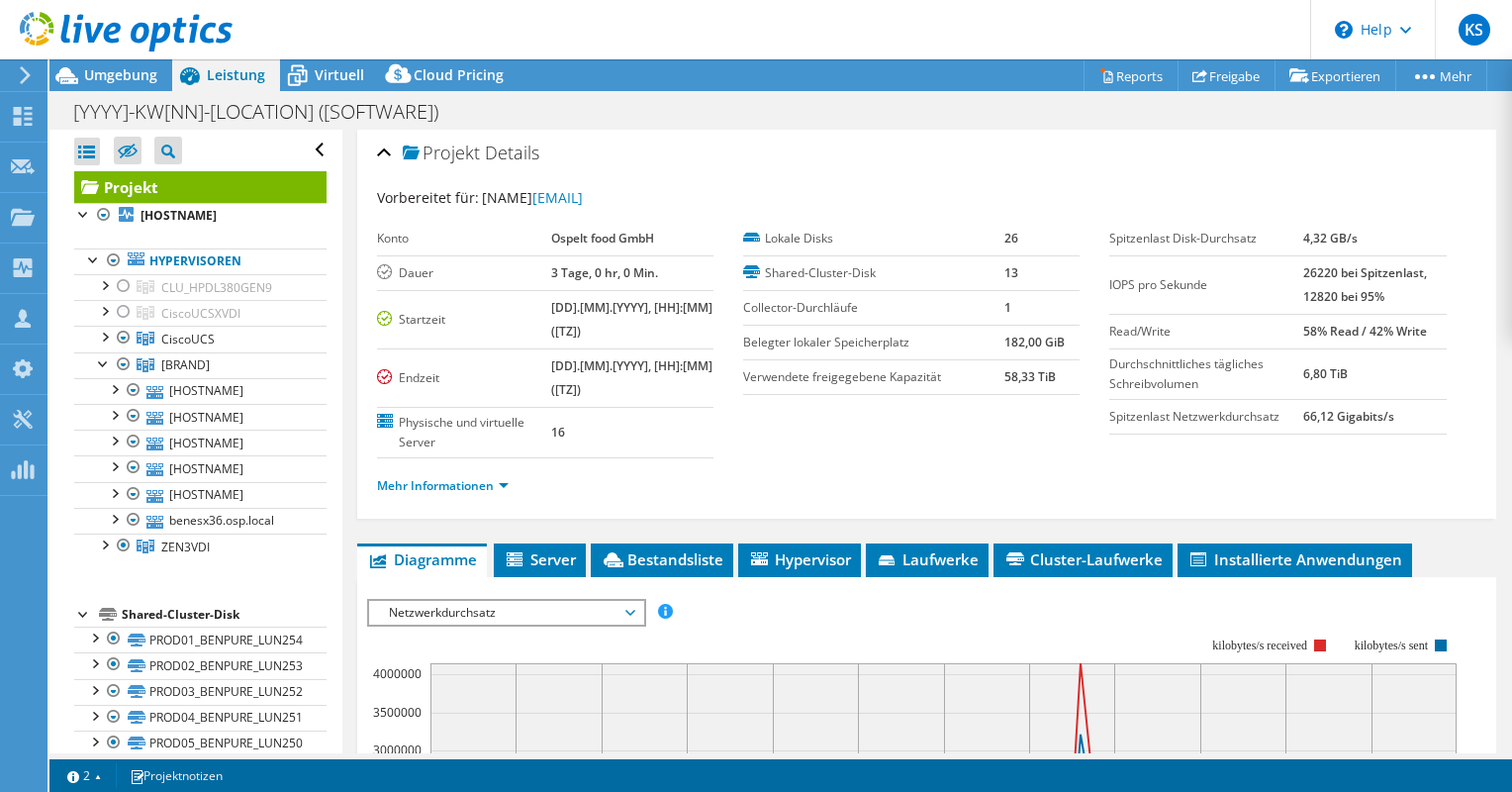 scroll, scrollTop: 0, scrollLeft: 0, axis: both 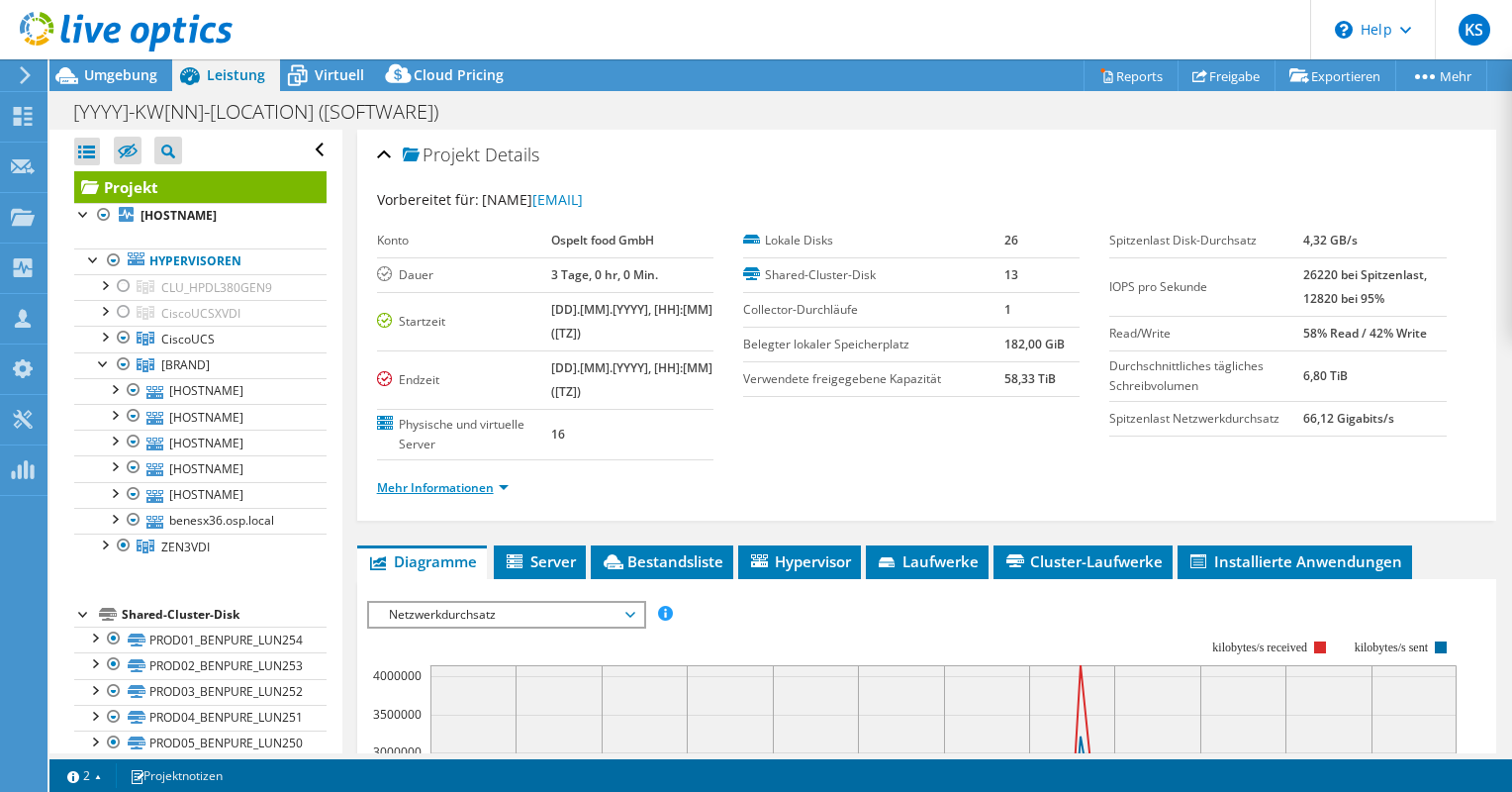 click on "Mehr Informationen" at bounding box center (442, 487) 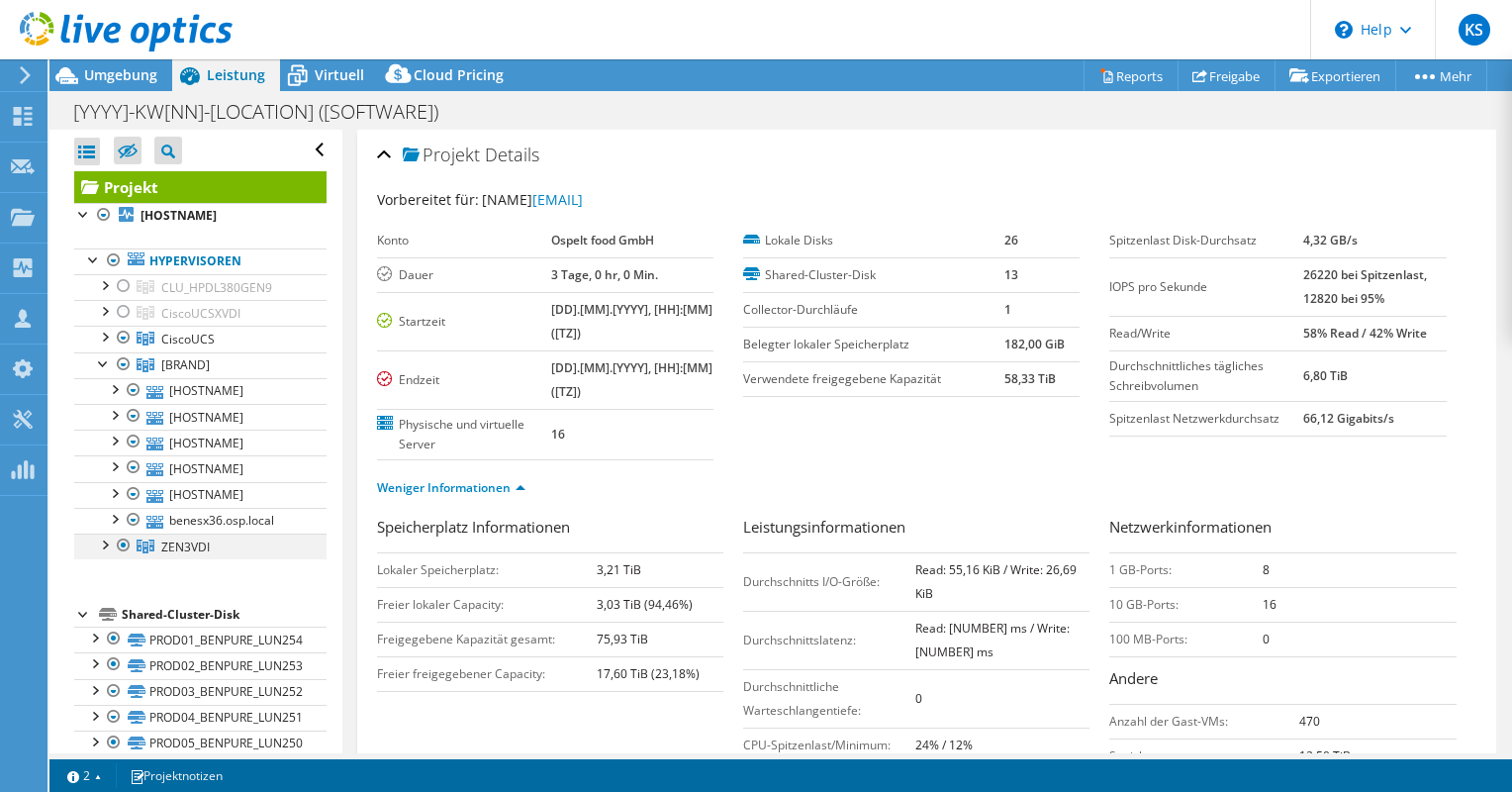 click at bounding box center [124, 545] 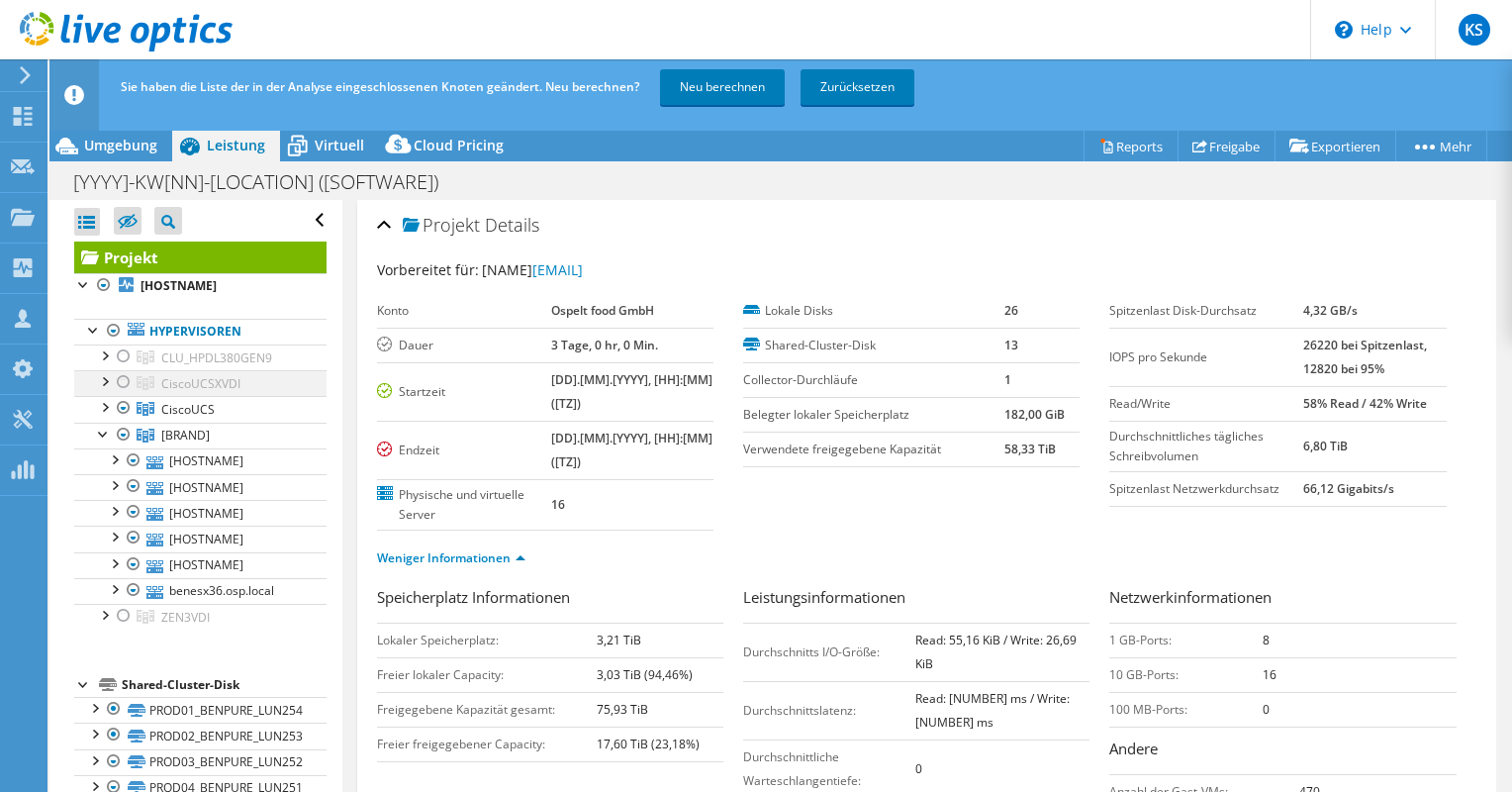 click at bounding box center (124, 382) 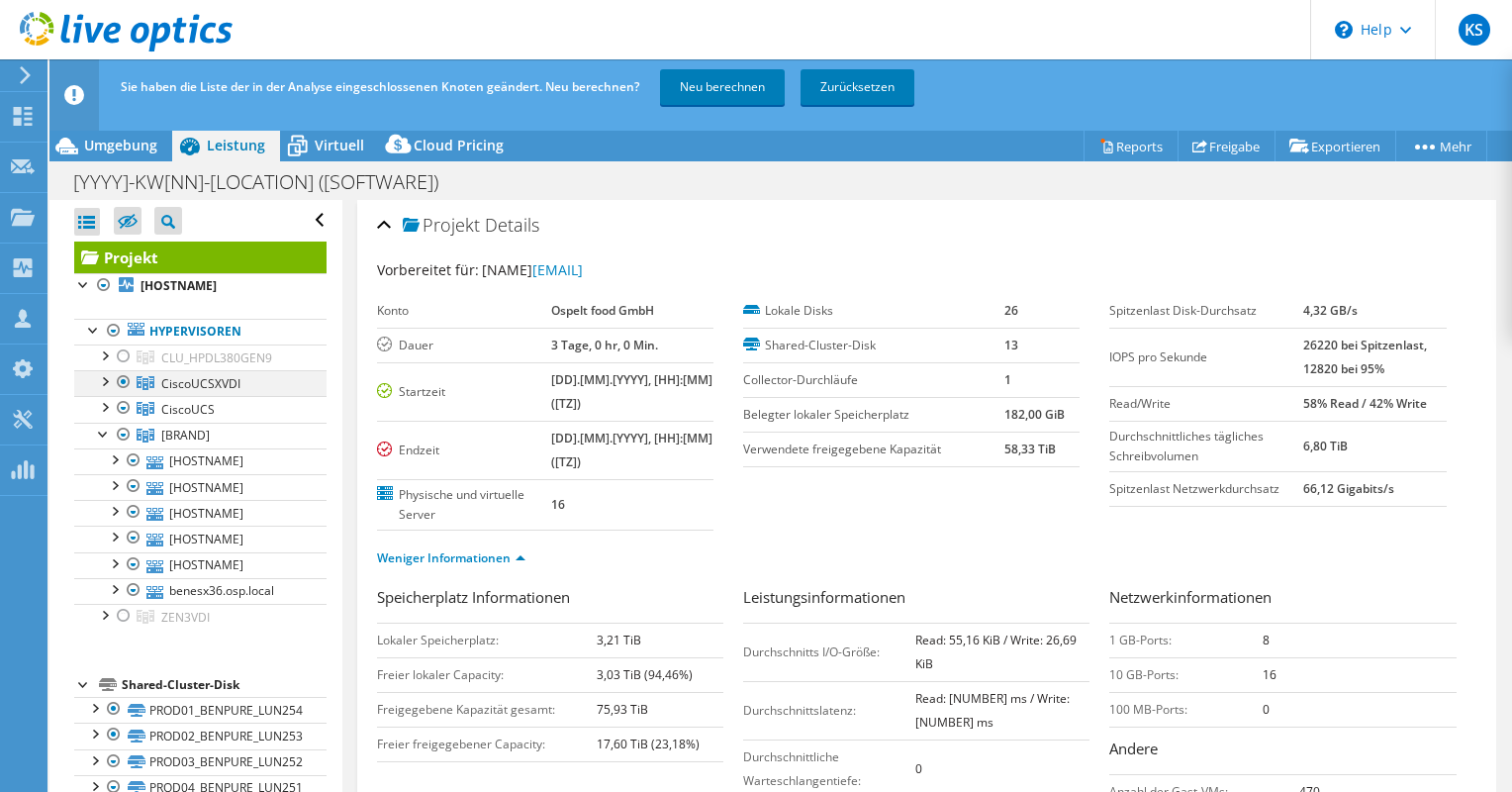 click at bounding box center [104, 380] 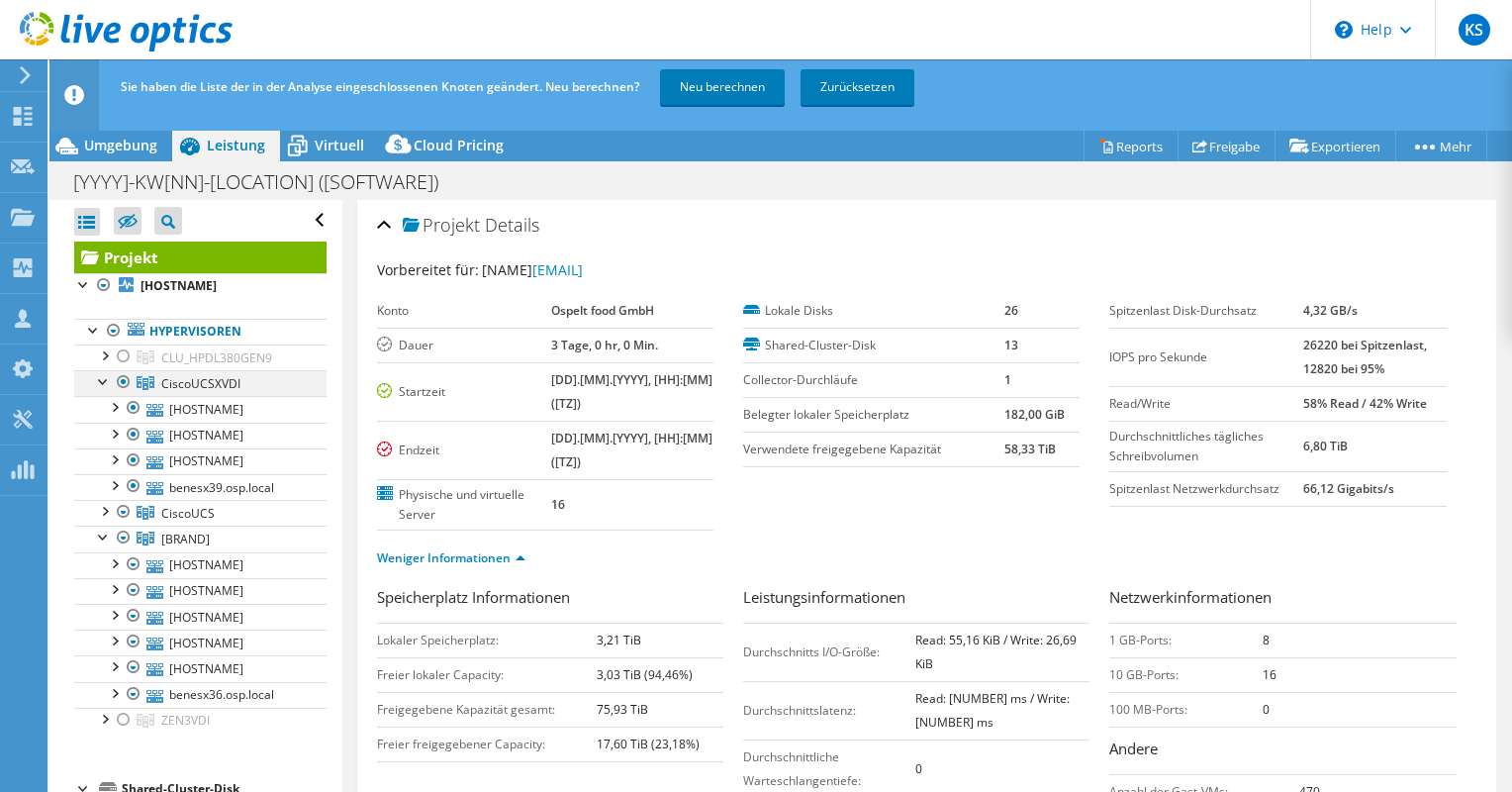 click at bounding box center (104, 380) 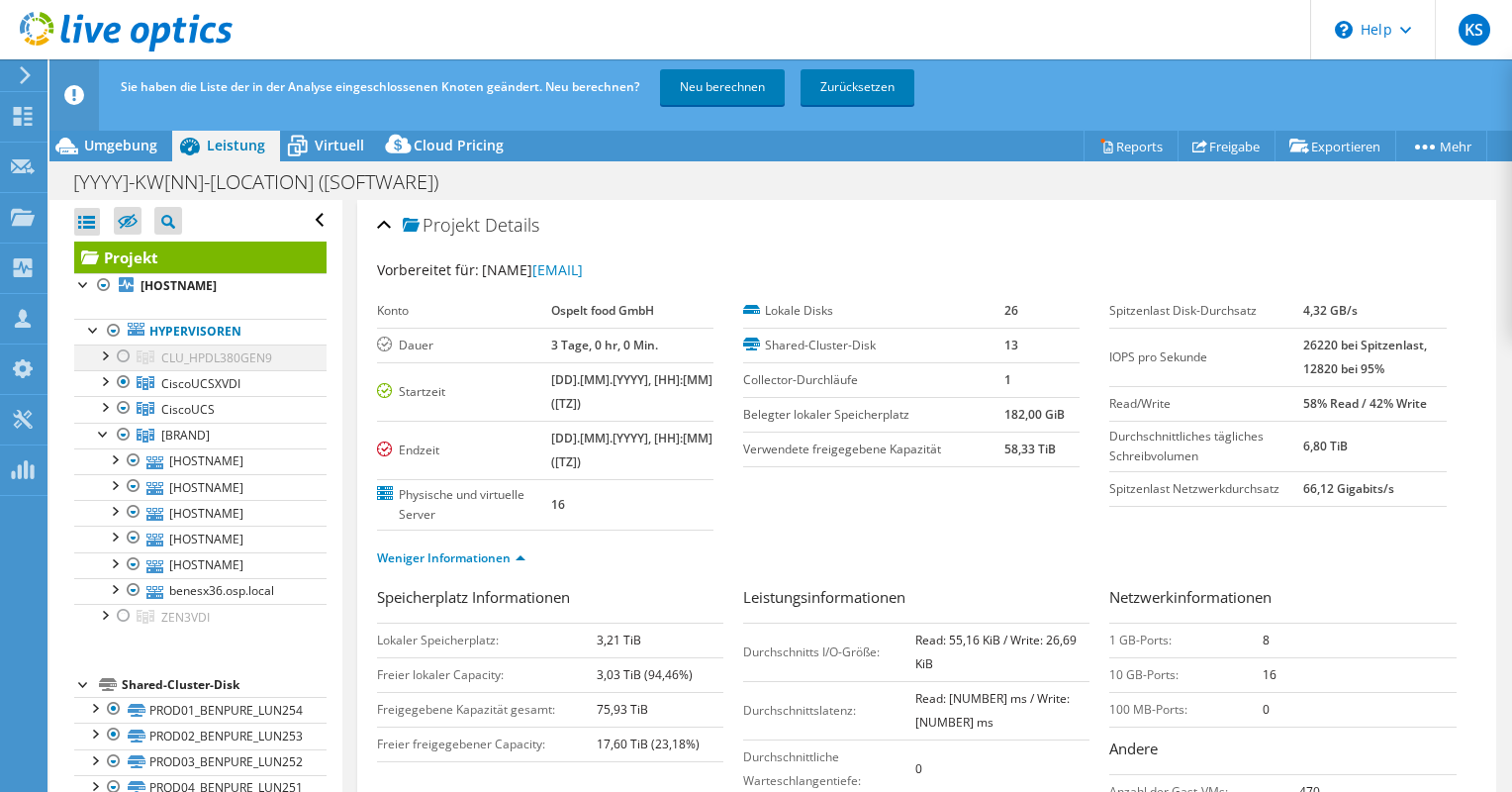 click at bounding box center [124, 356] 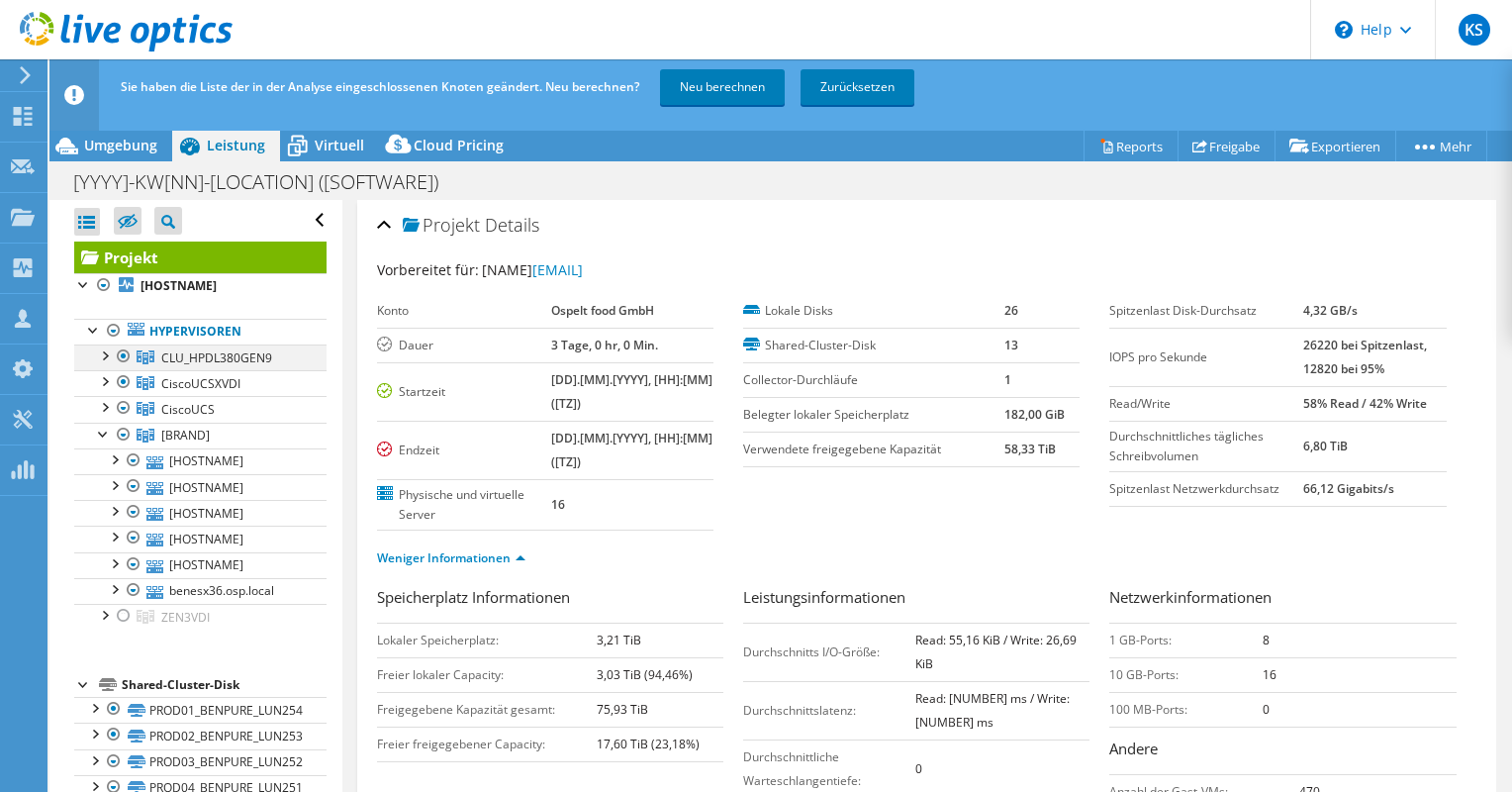 click at bounding box center (104, 354) 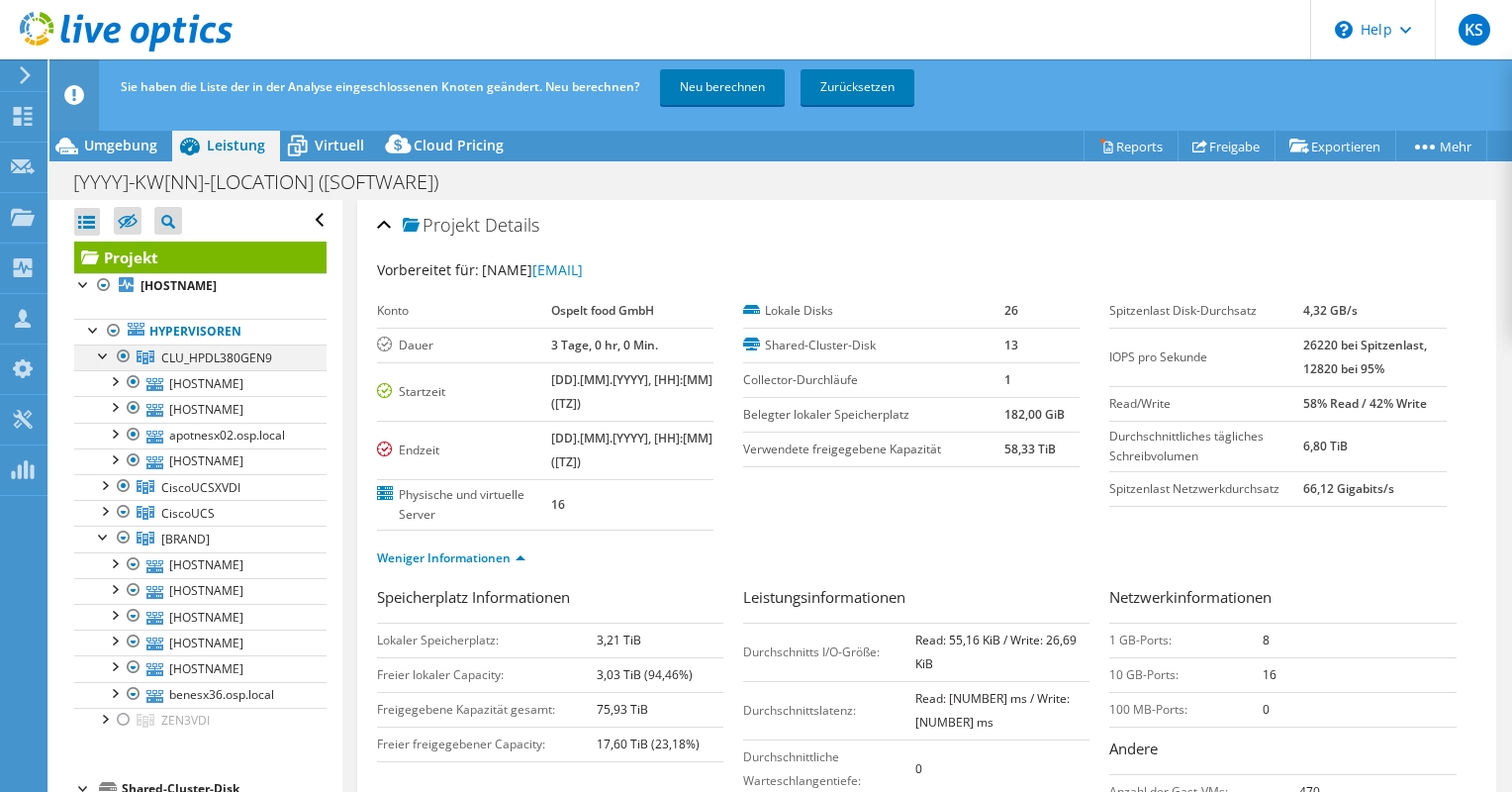click at bounding box center [124, 356] 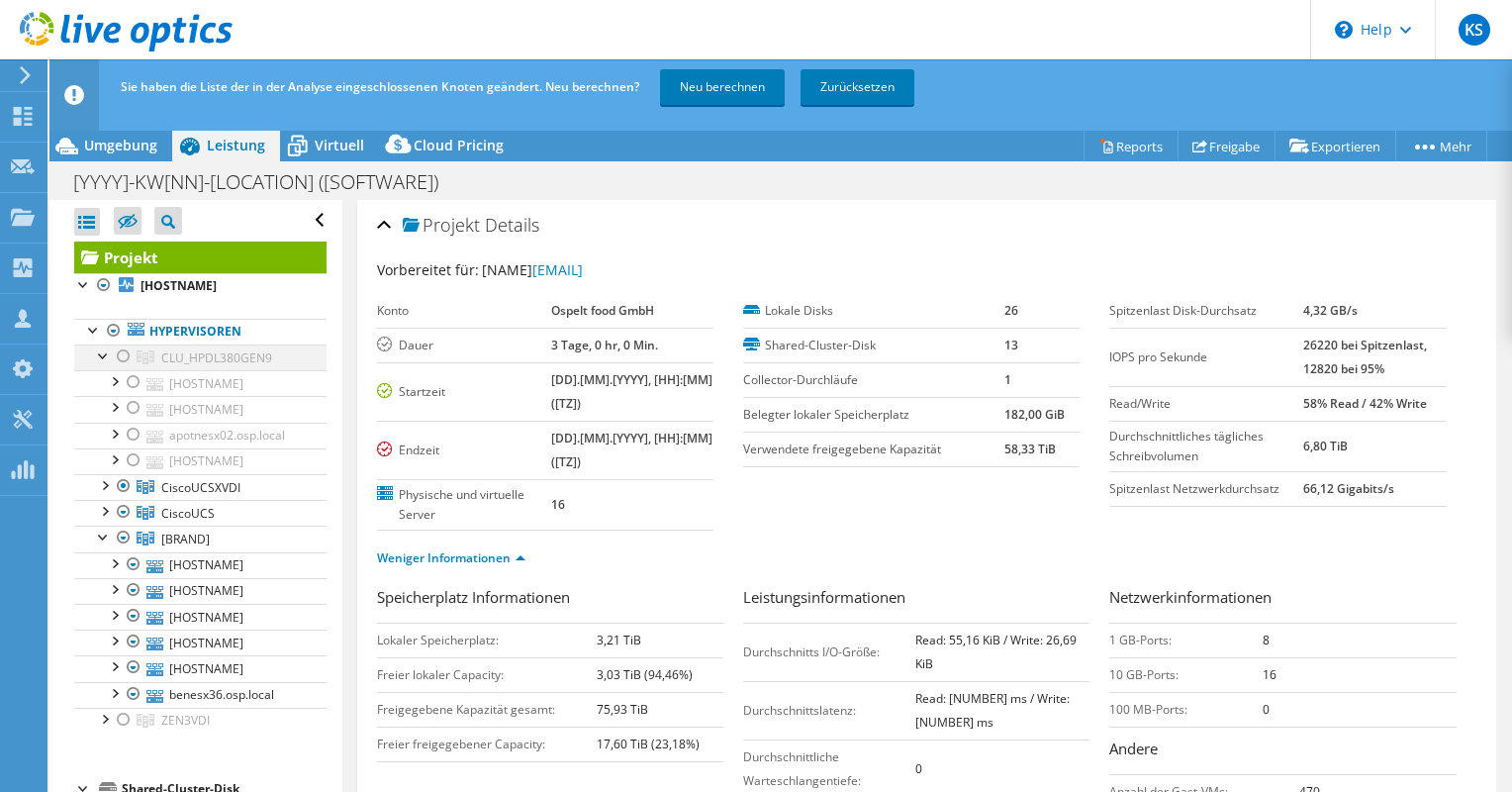 click at bounding box center [104, 354] 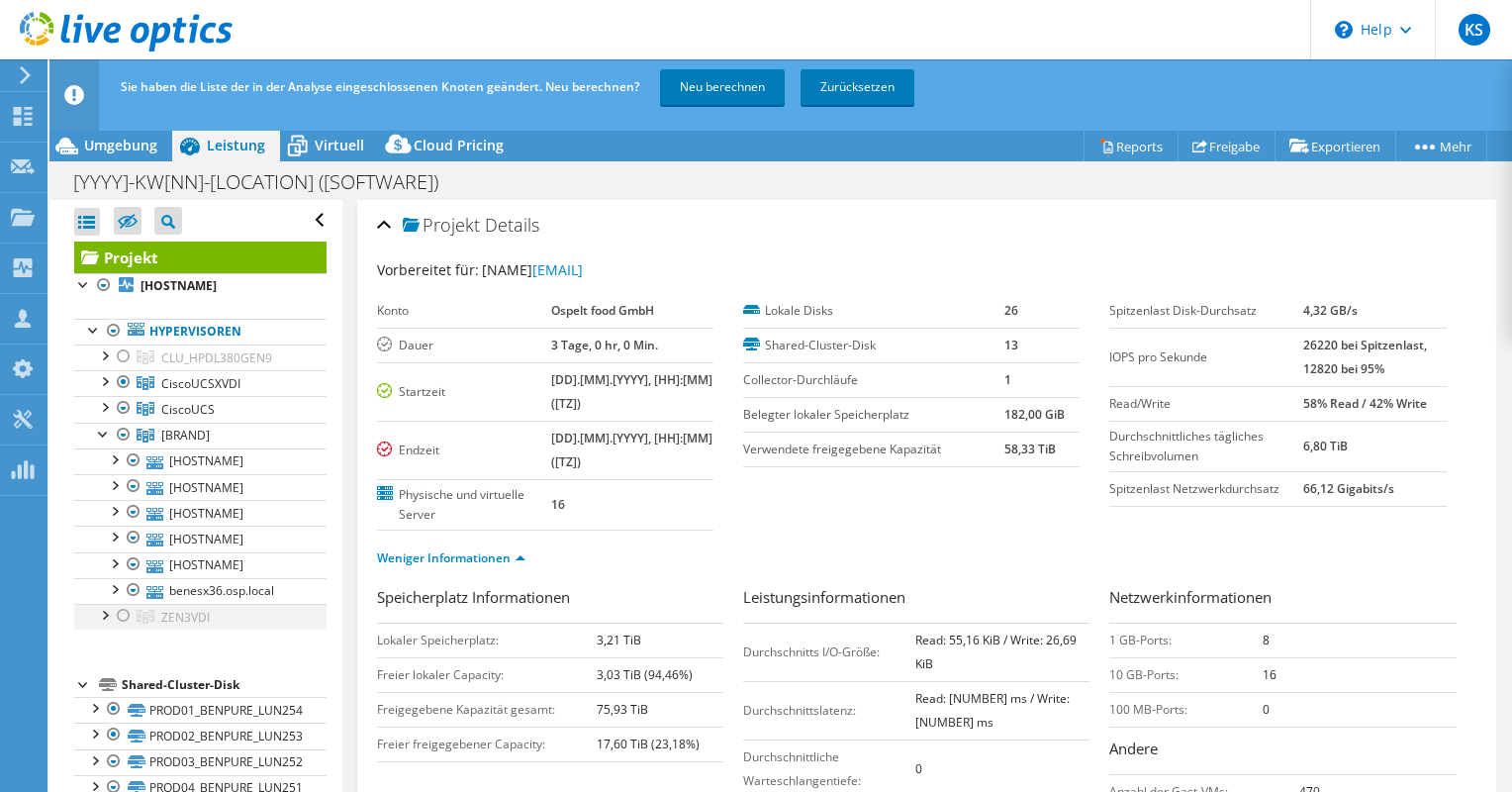 click at bounding box center [104, 614] 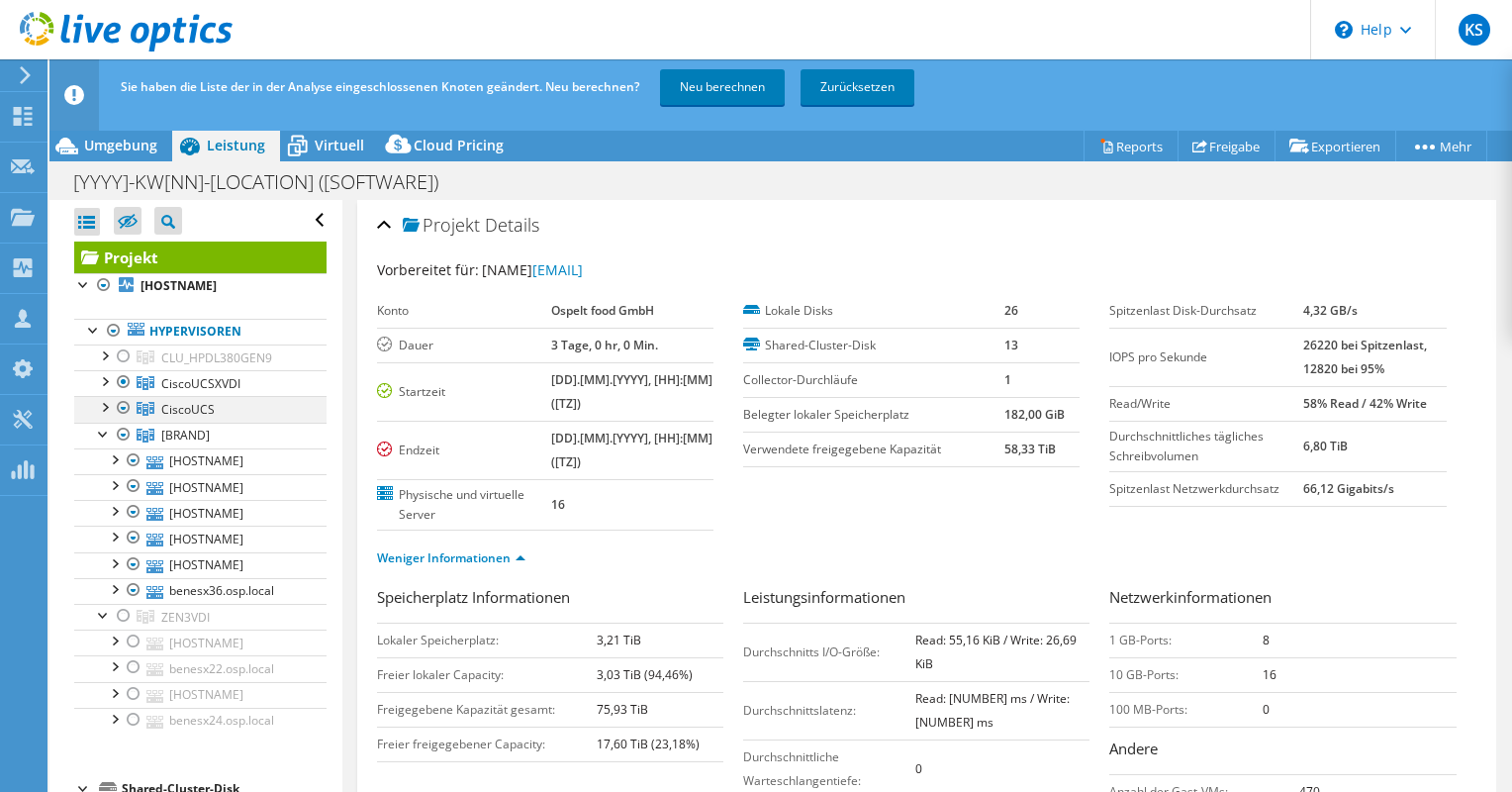 click at bounding box center [104, 406] 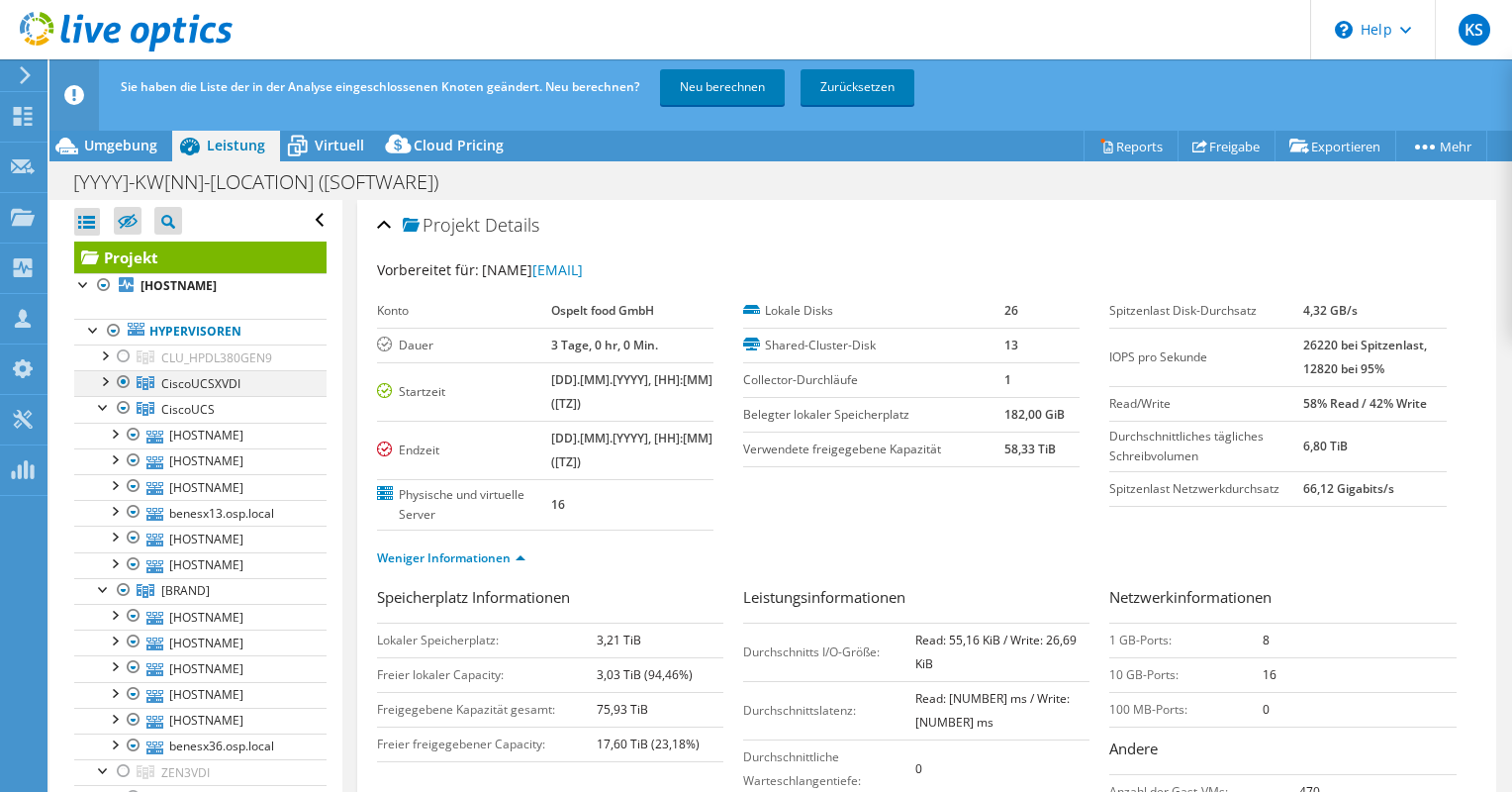 click at bounding box center [104, 380] 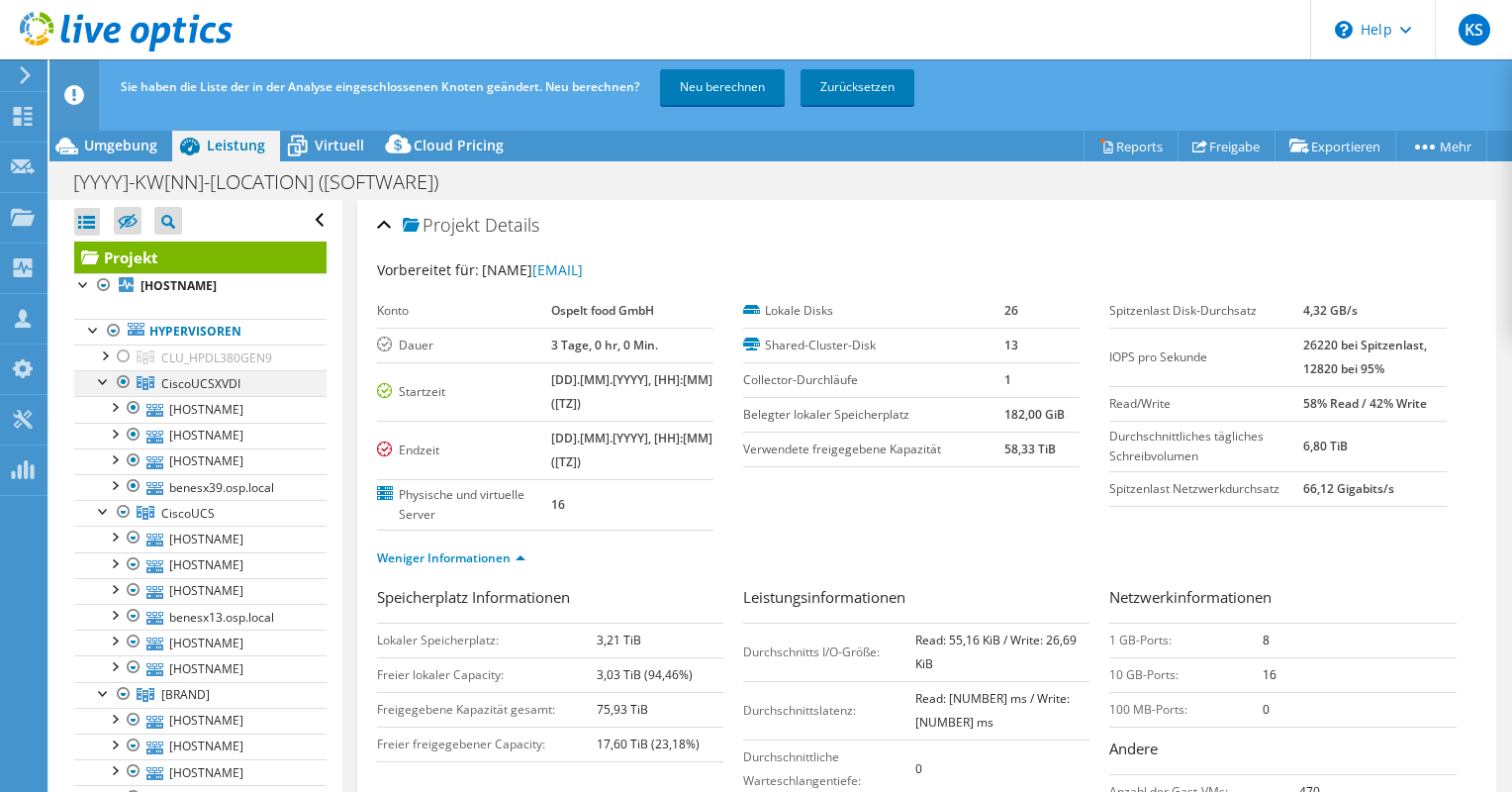 click at bounding box center [104, 380] 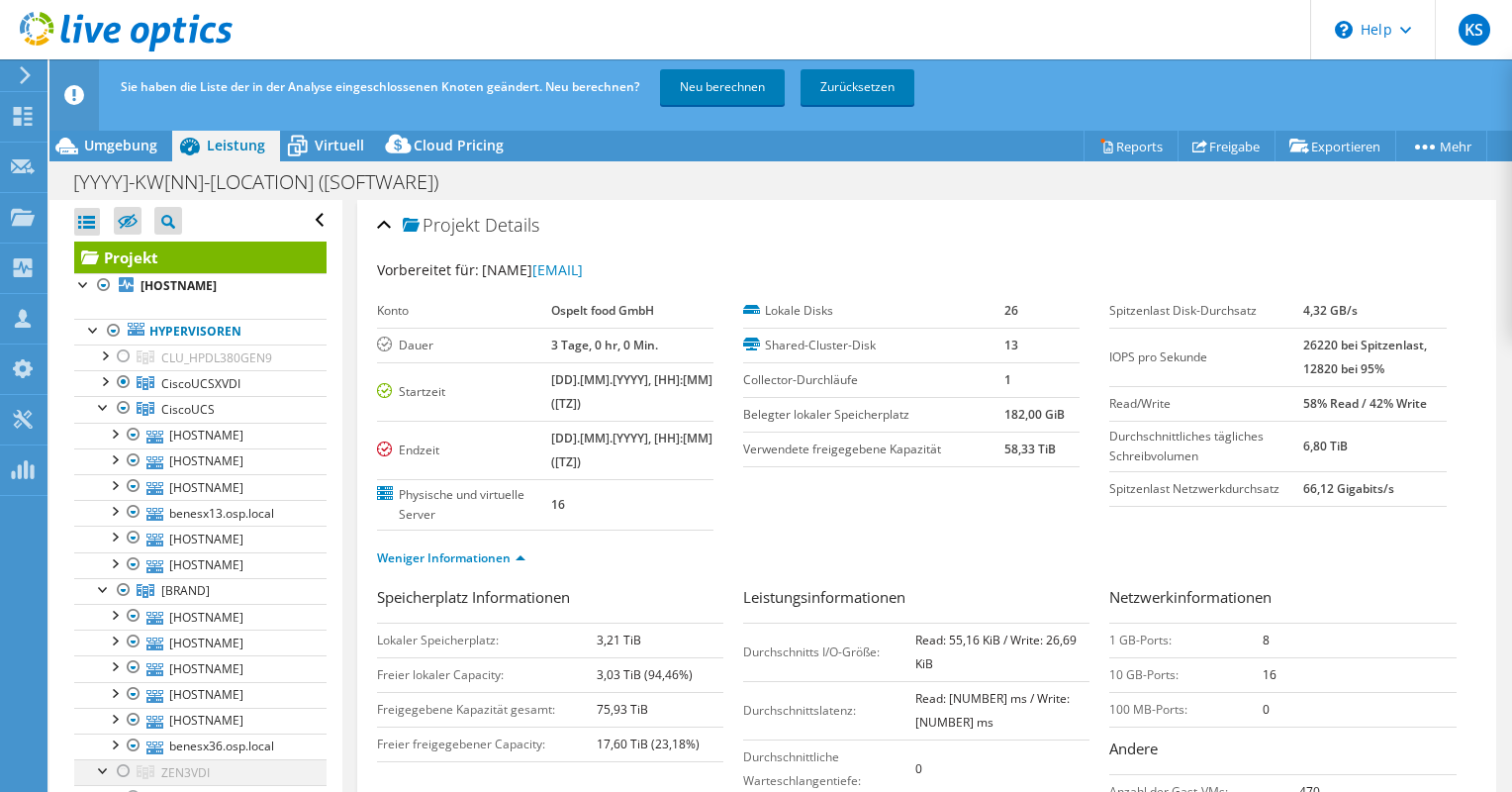 click at bounding box center [124, 771] 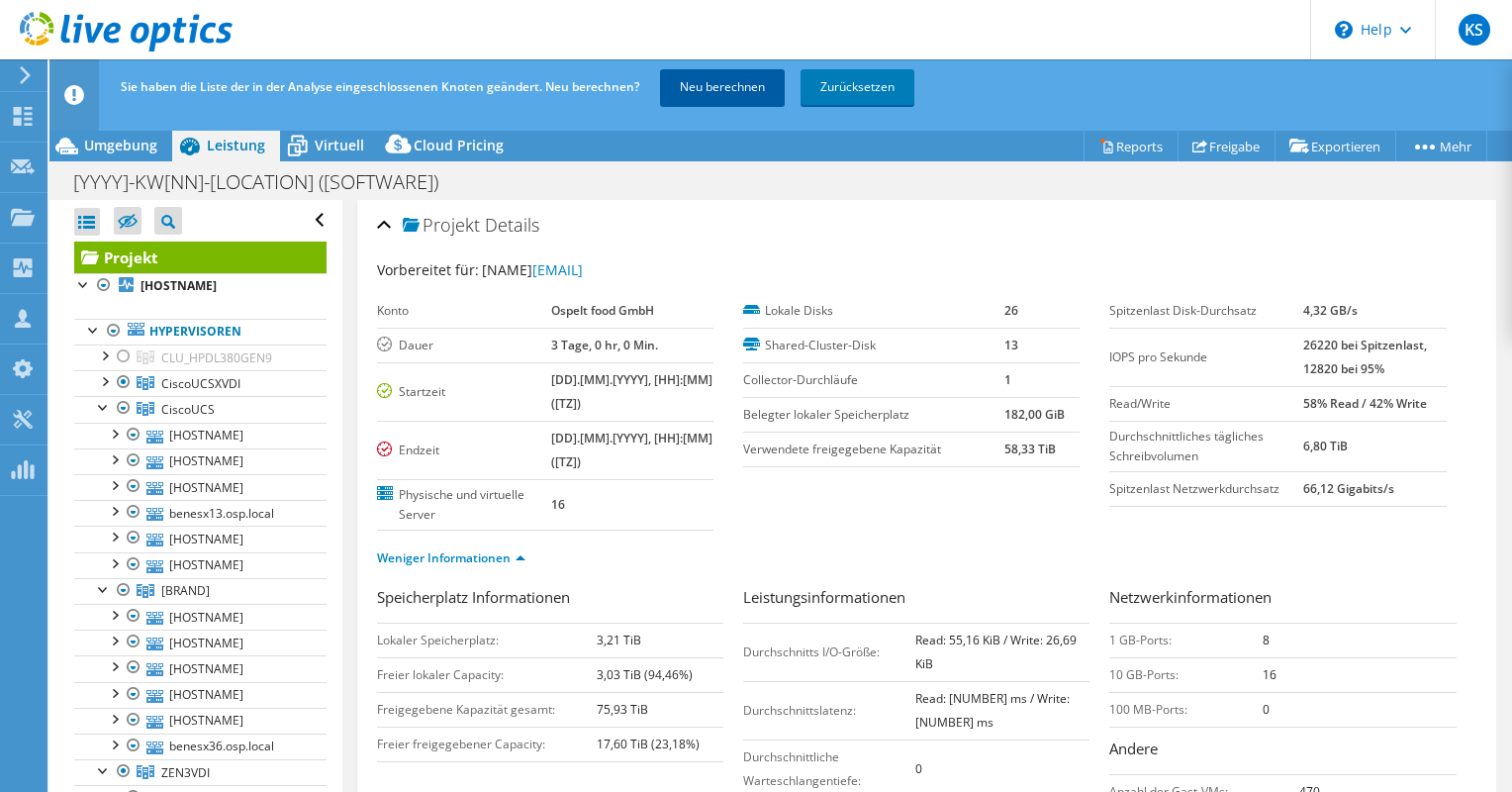 click on "Neu berechnen" at bounding box center (722, 87) 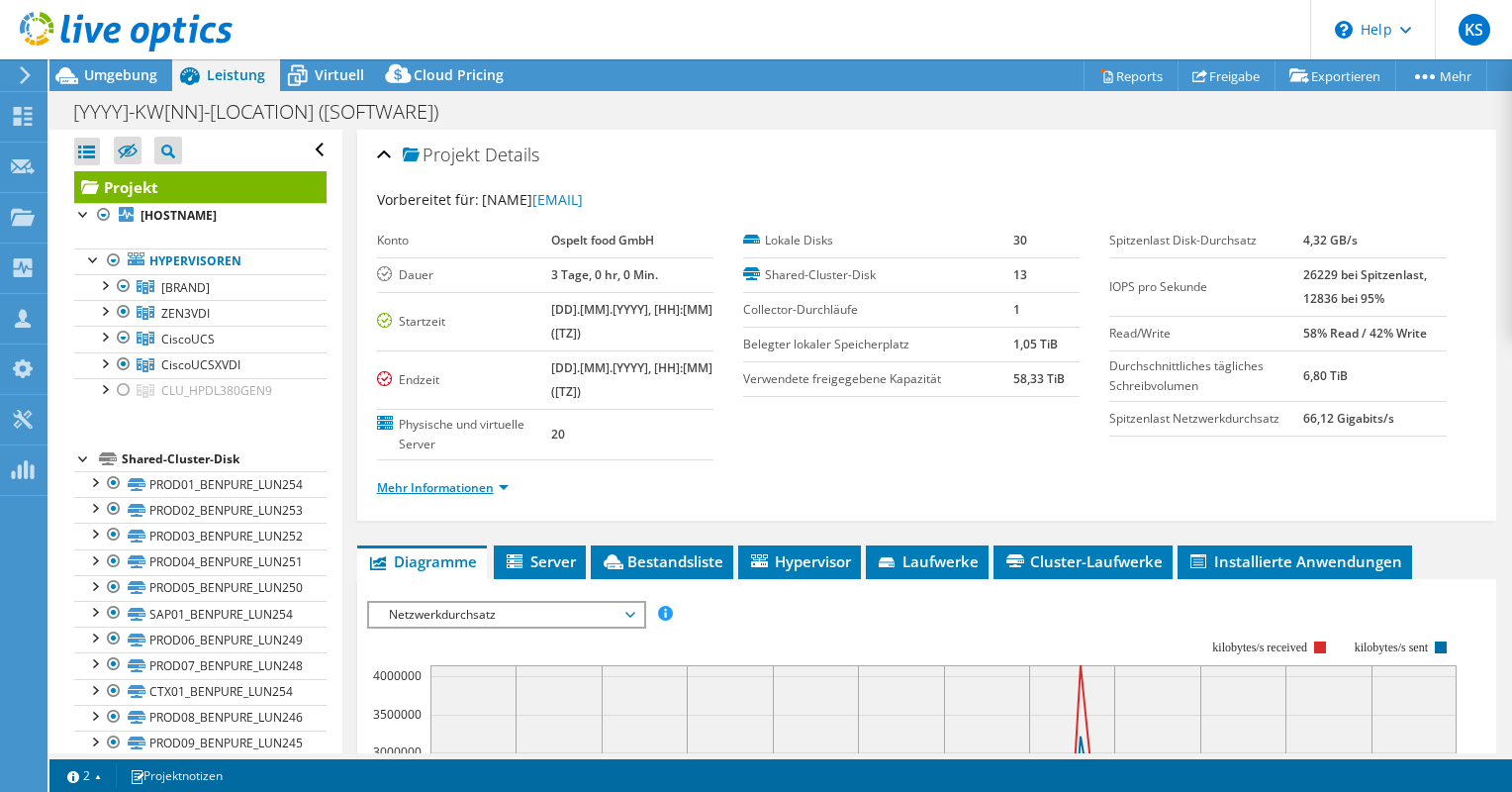 click on "Mehr Informationen" at bounding box center (442, 487) 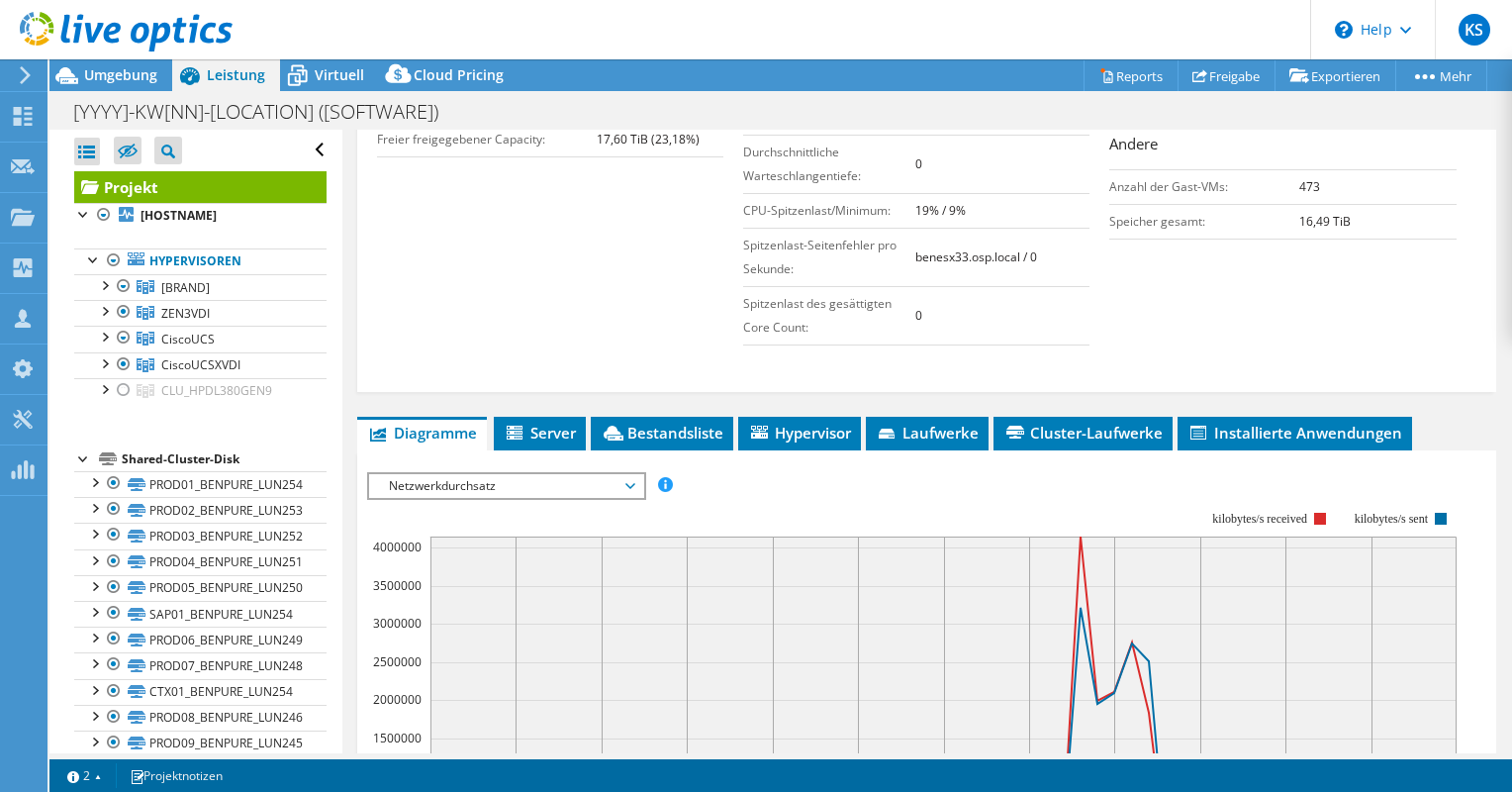 scroll, scrollTop: 594, scrollLeft: 0, axis: vertical 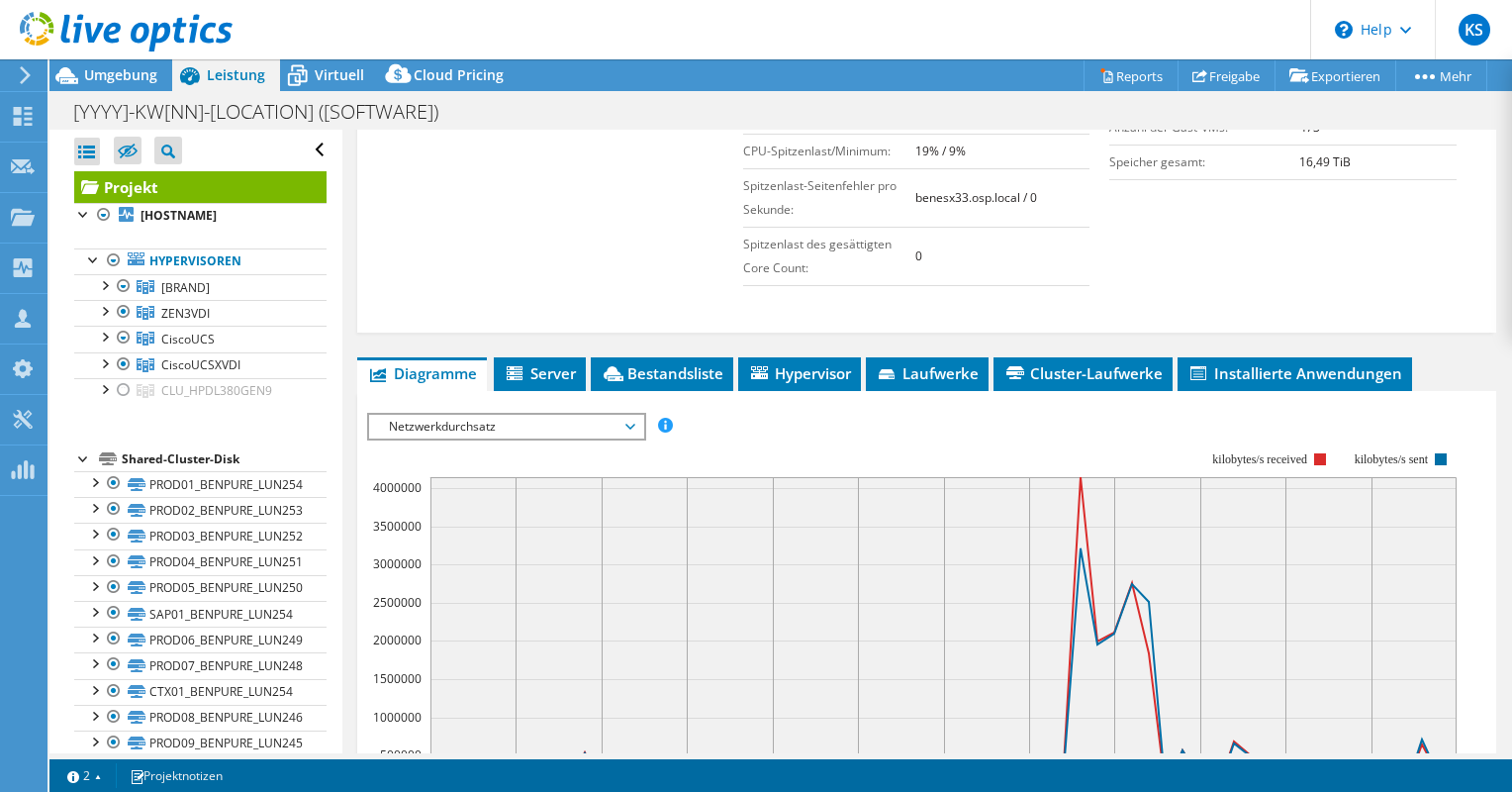click on "Netzwerkdurchsatz" at bounding box center [506, 427] 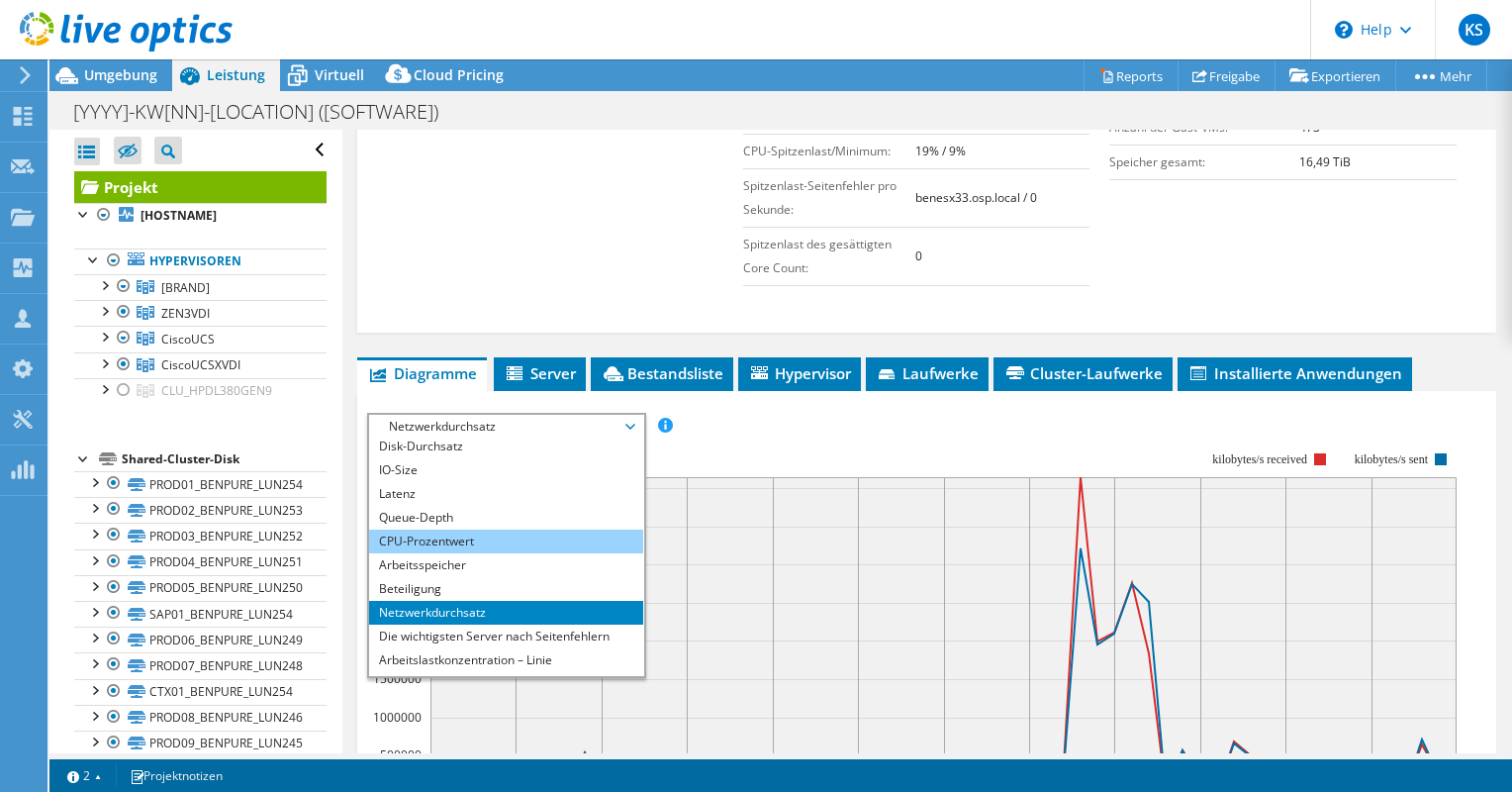 scroll, scrollTop: 0, scrollLeft: 0, axis: both 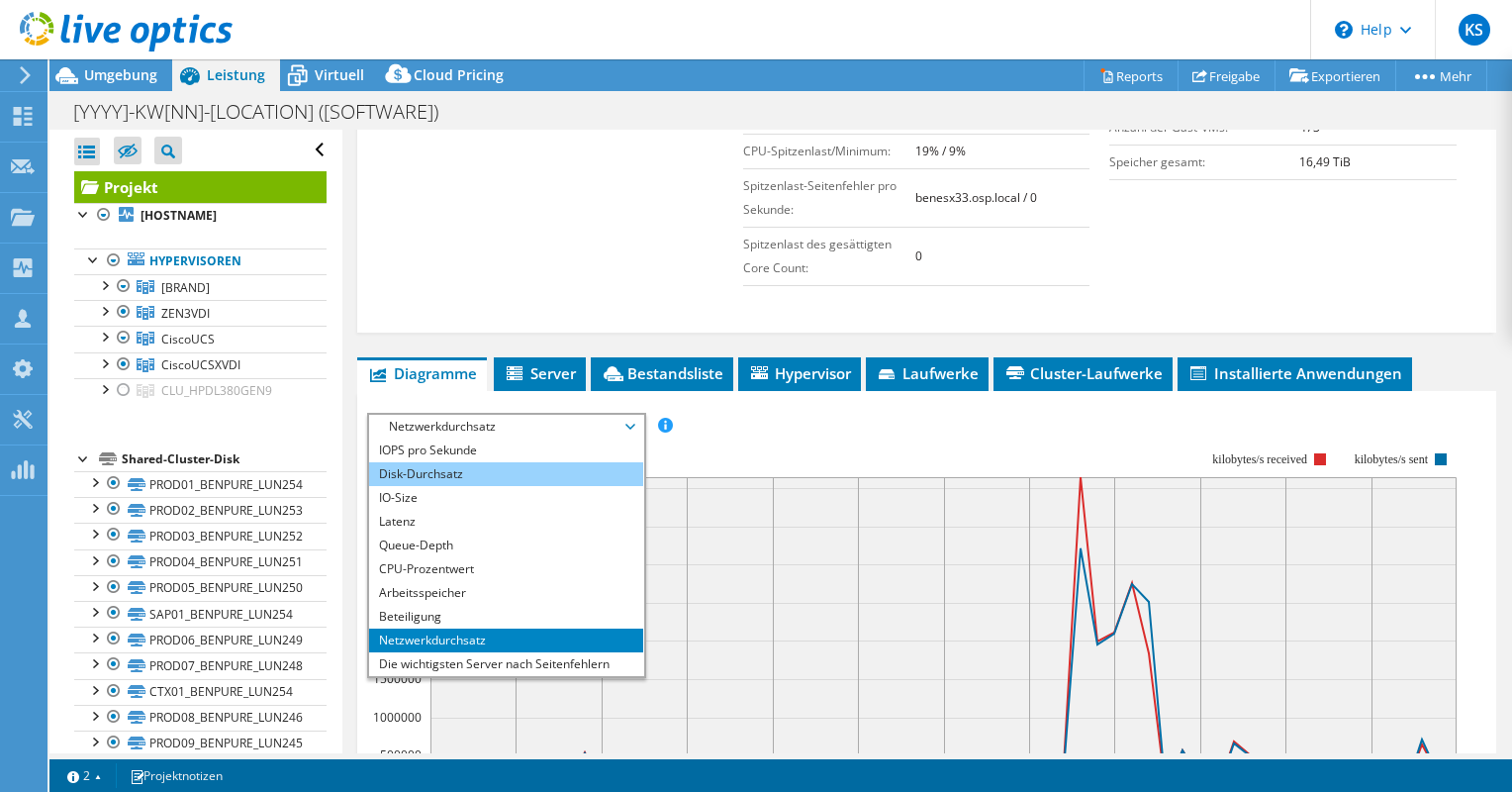 click on "Disk-Durchsatz" at bounding box center (506, 474) 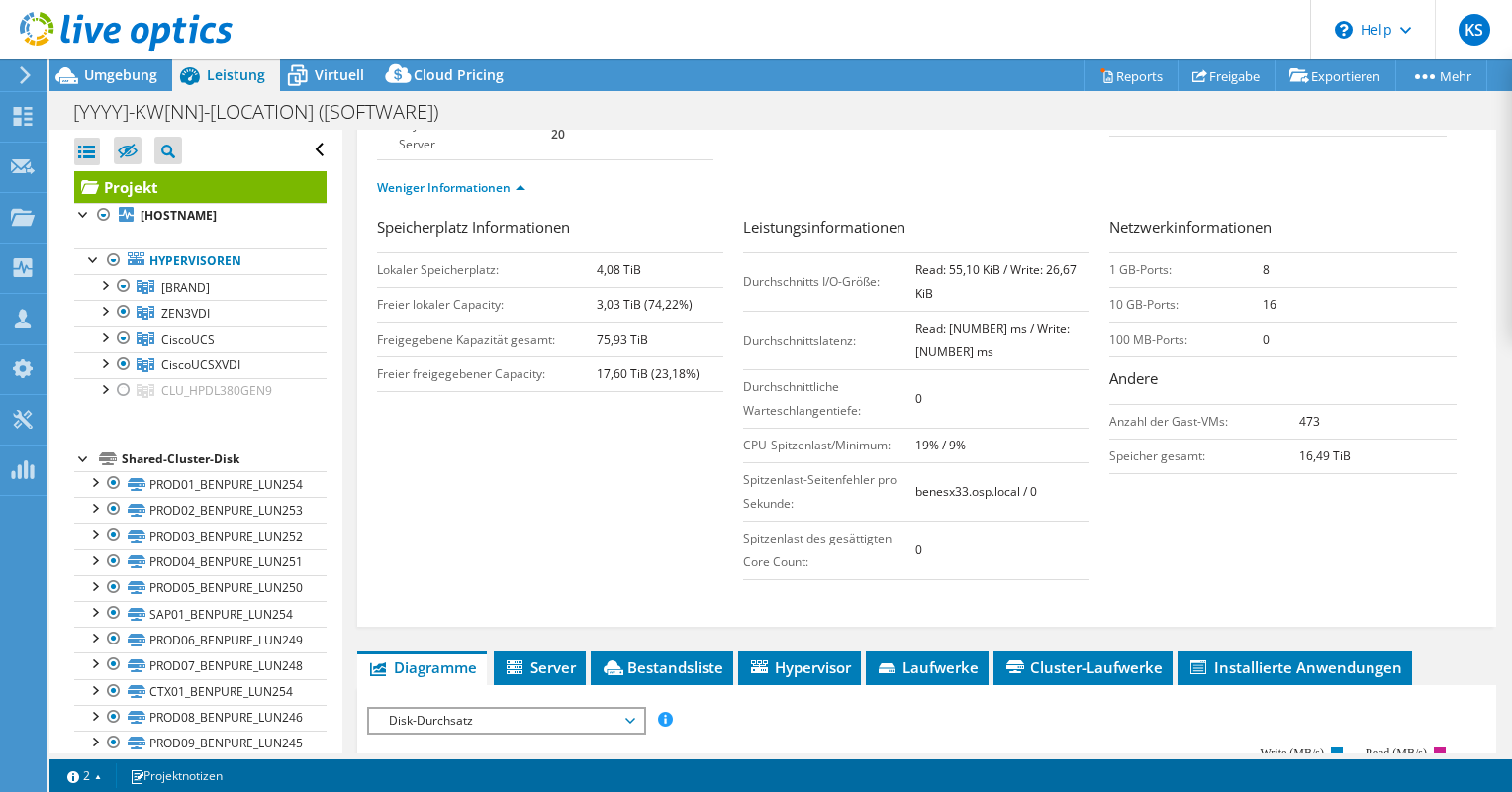 scroll, scrollTop: 297, scrollLeft: 0, axis: vertical 